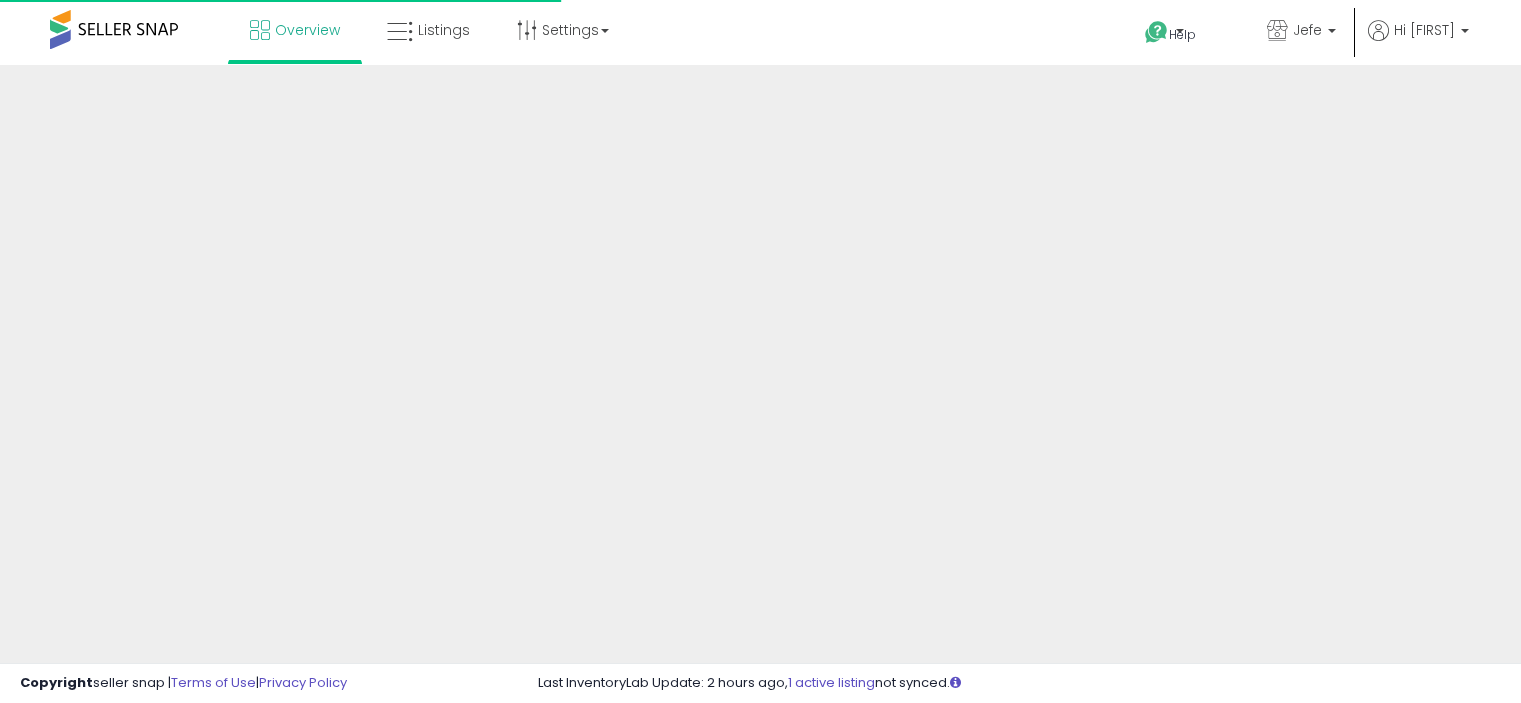scroll, scrollTop: 0, scrollLeft: 0, axis: both 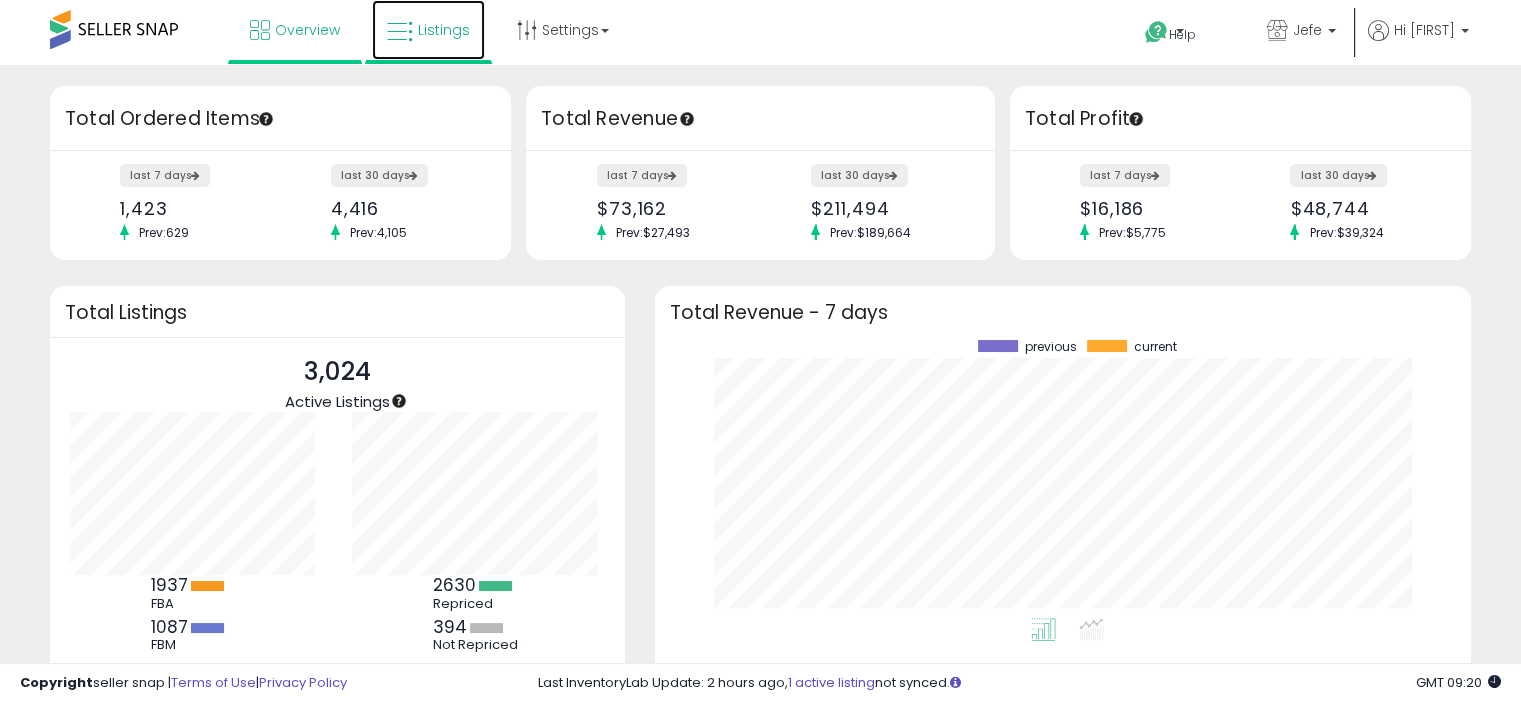click on "Listings" at bounding box center [428, 30] 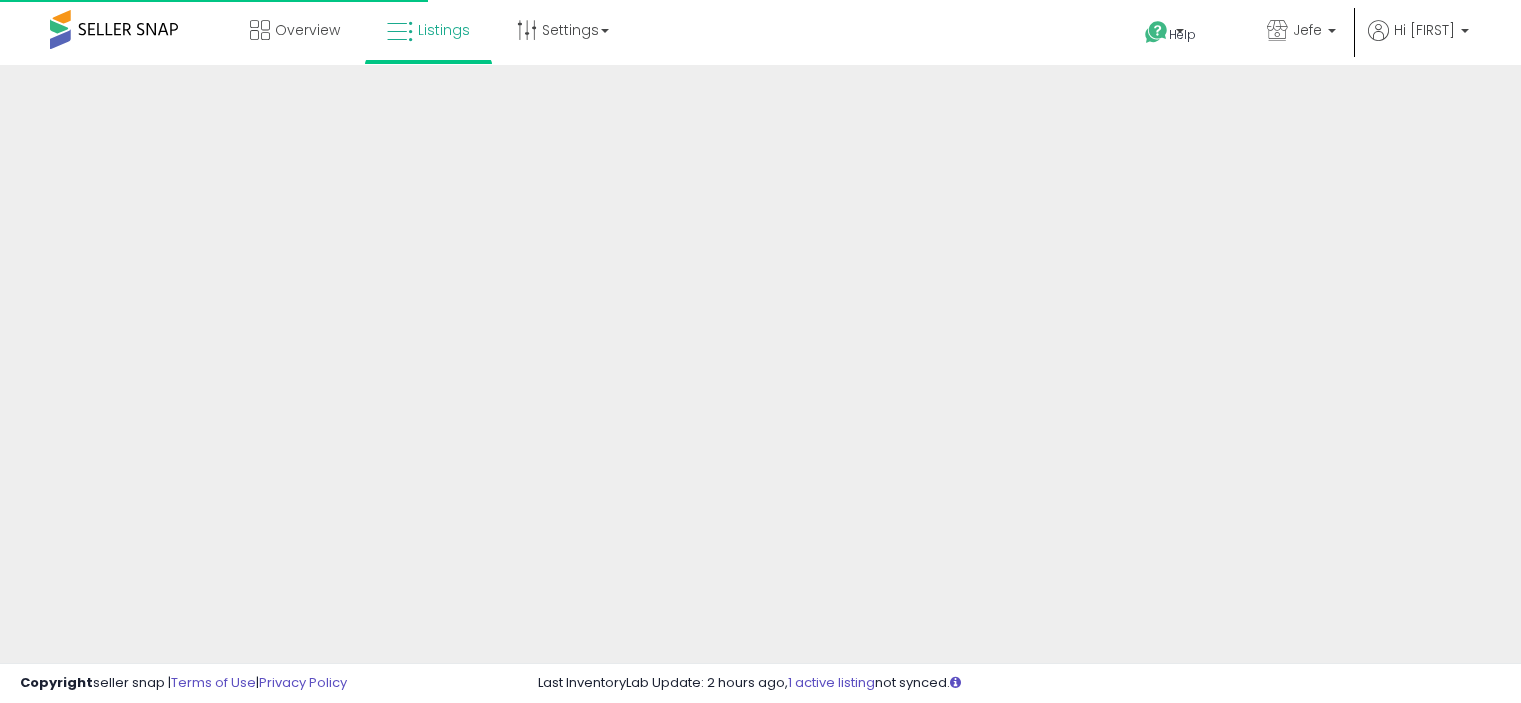 scroll, scrollTop: 0, scrollLeft: 0, axis: both 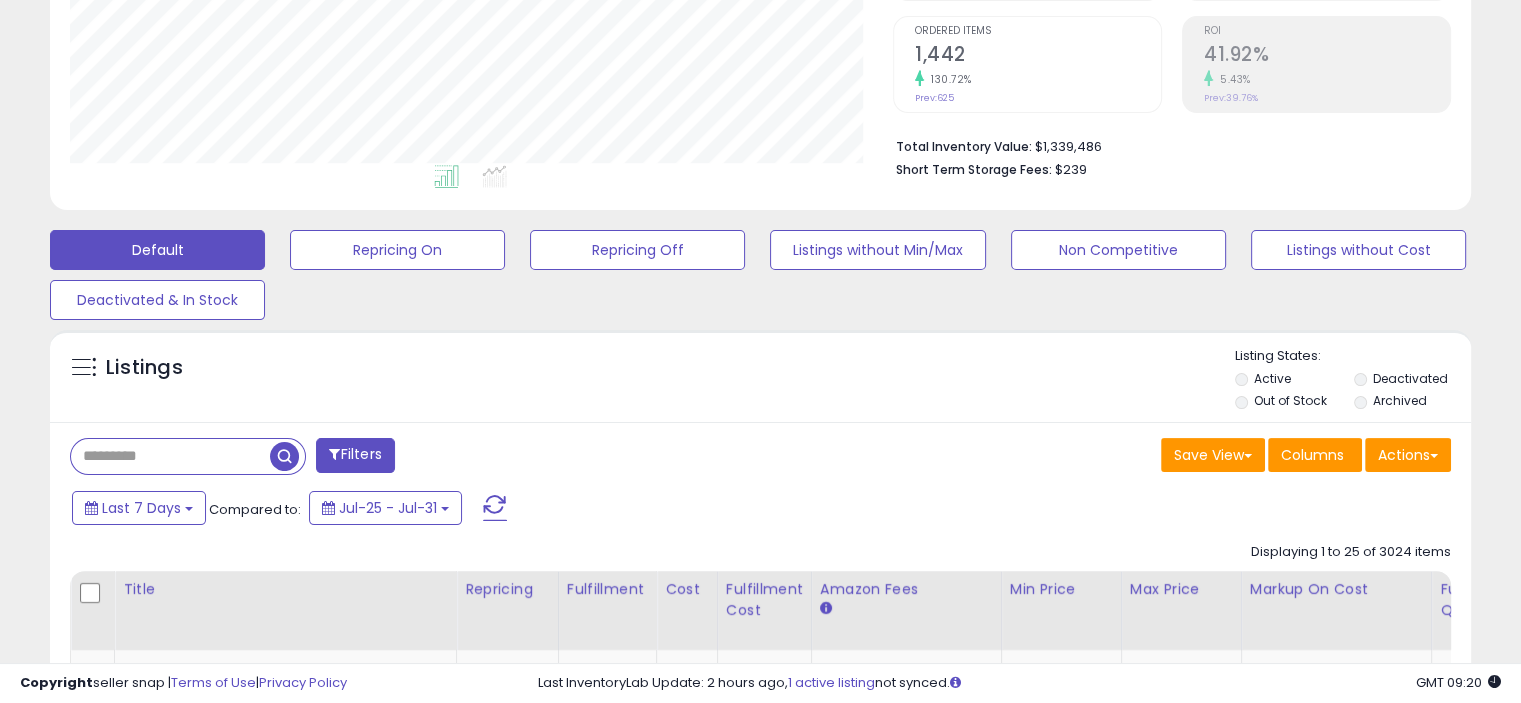 click at bounding box center (170, 456) 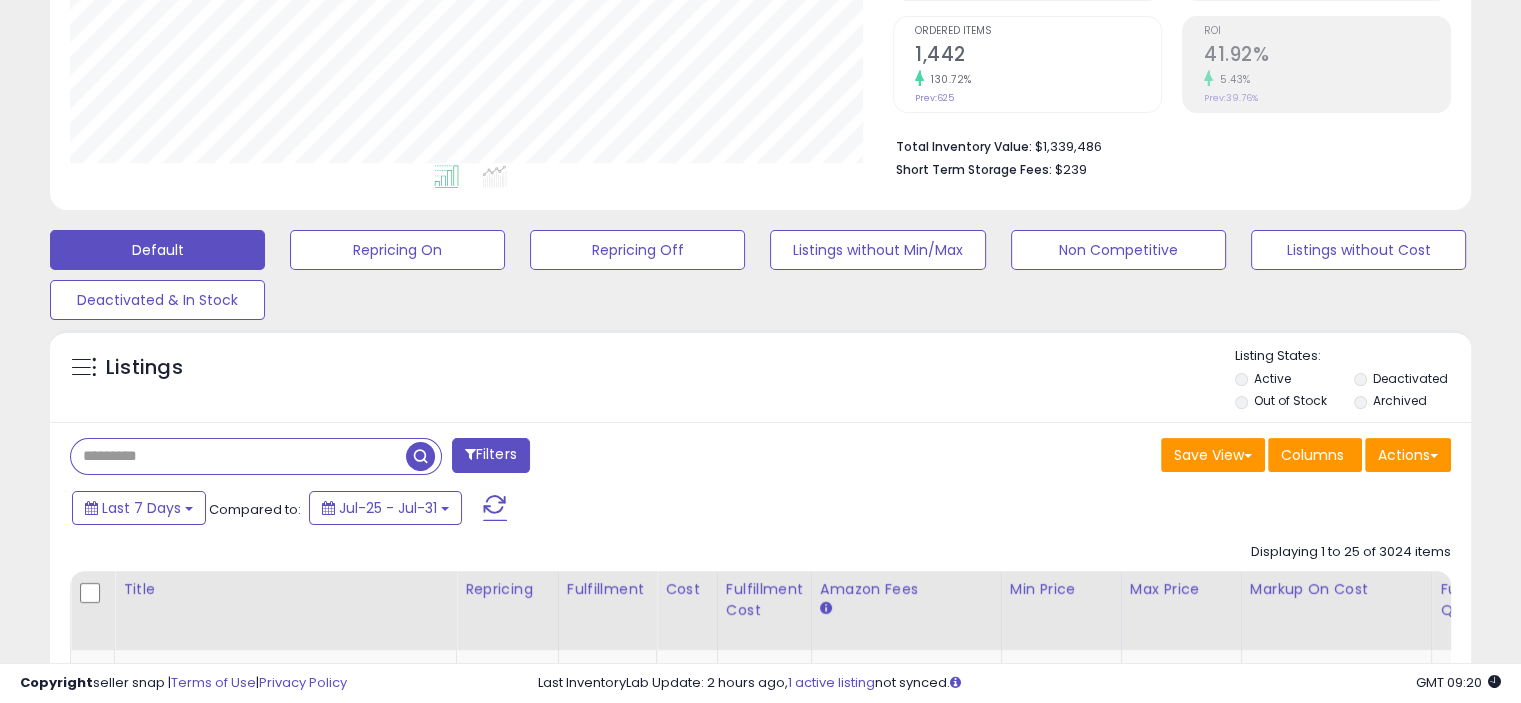 paste on "**********" 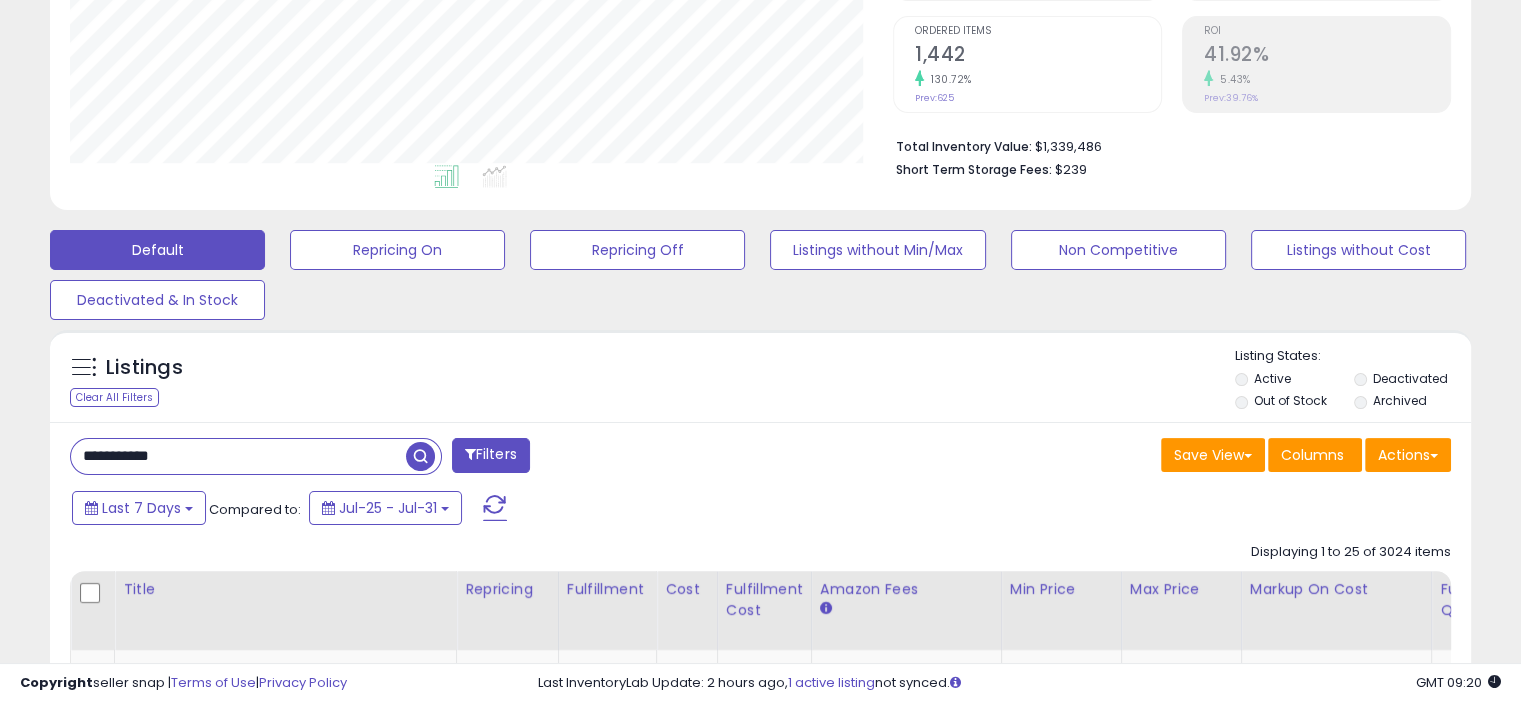 click at bounding box center [420, 456] 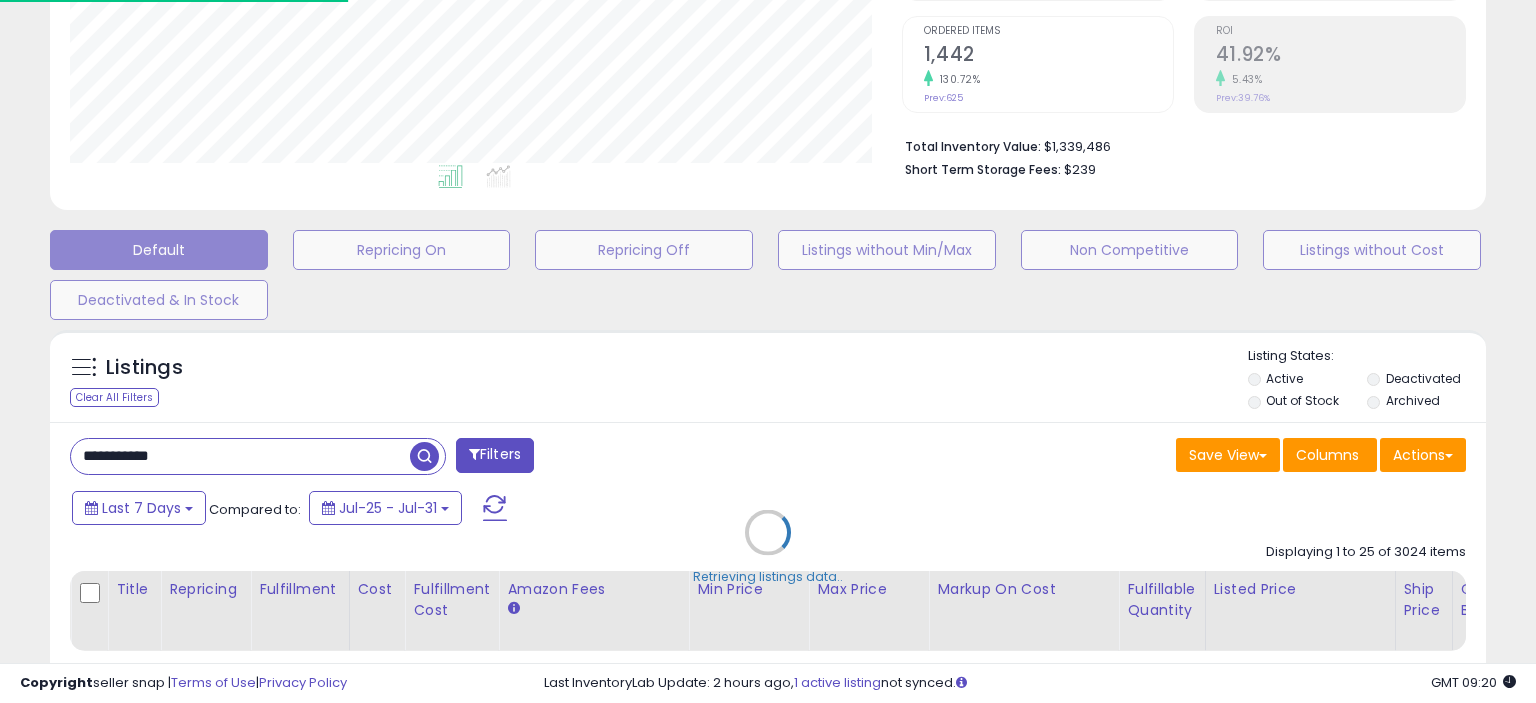 scroll, scrollTop: 999589, scrollLeft: 999168, axis: both 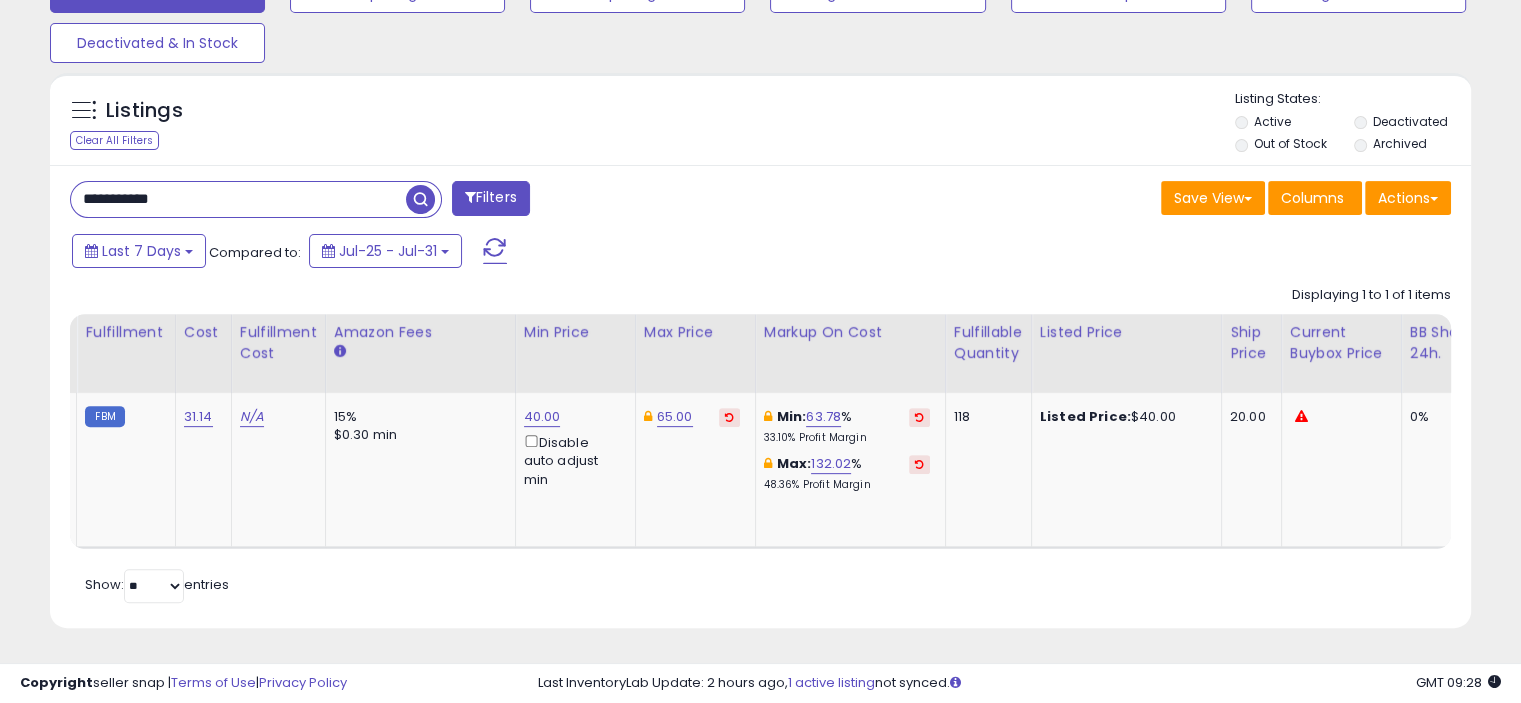 click on "**********" at bounding box center (238, 199) 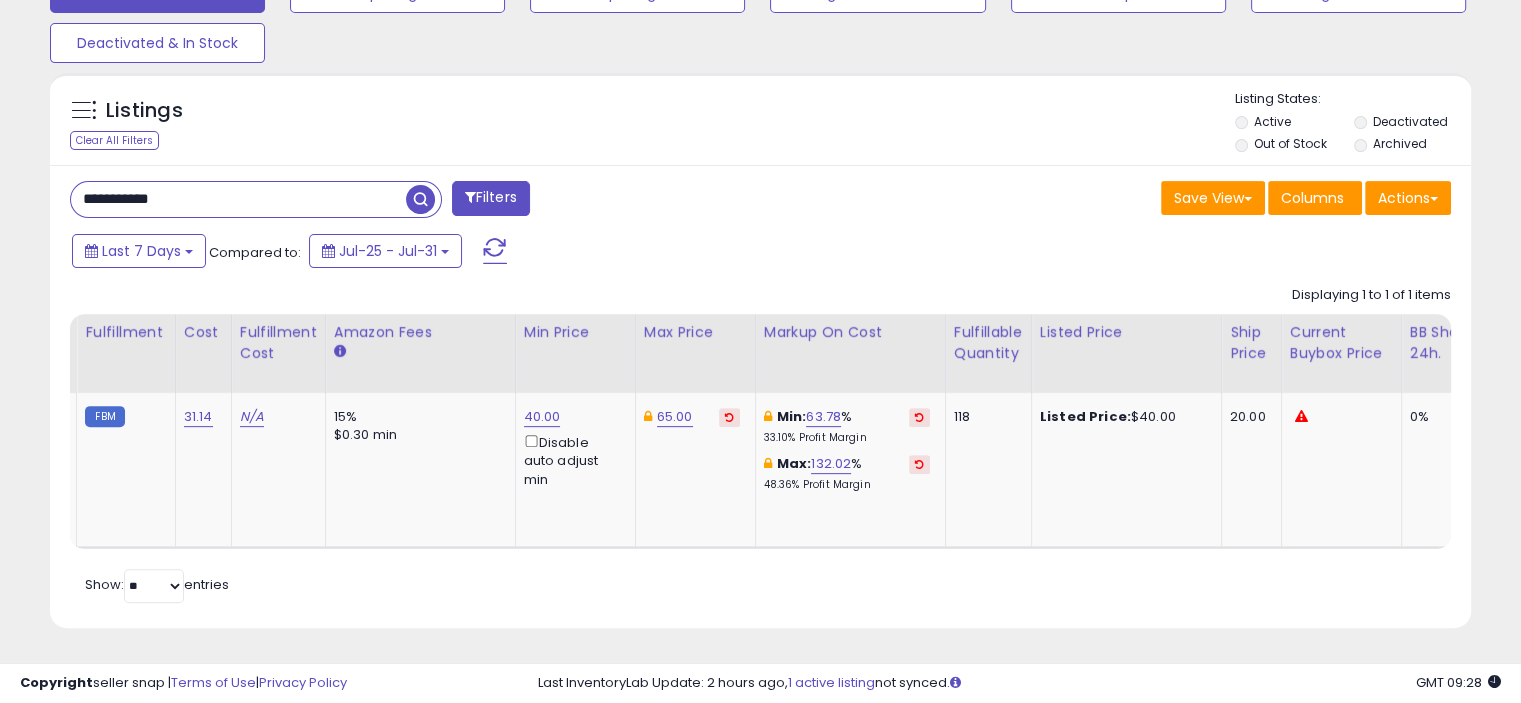 click on "**********" at bounding box center (238, 199) 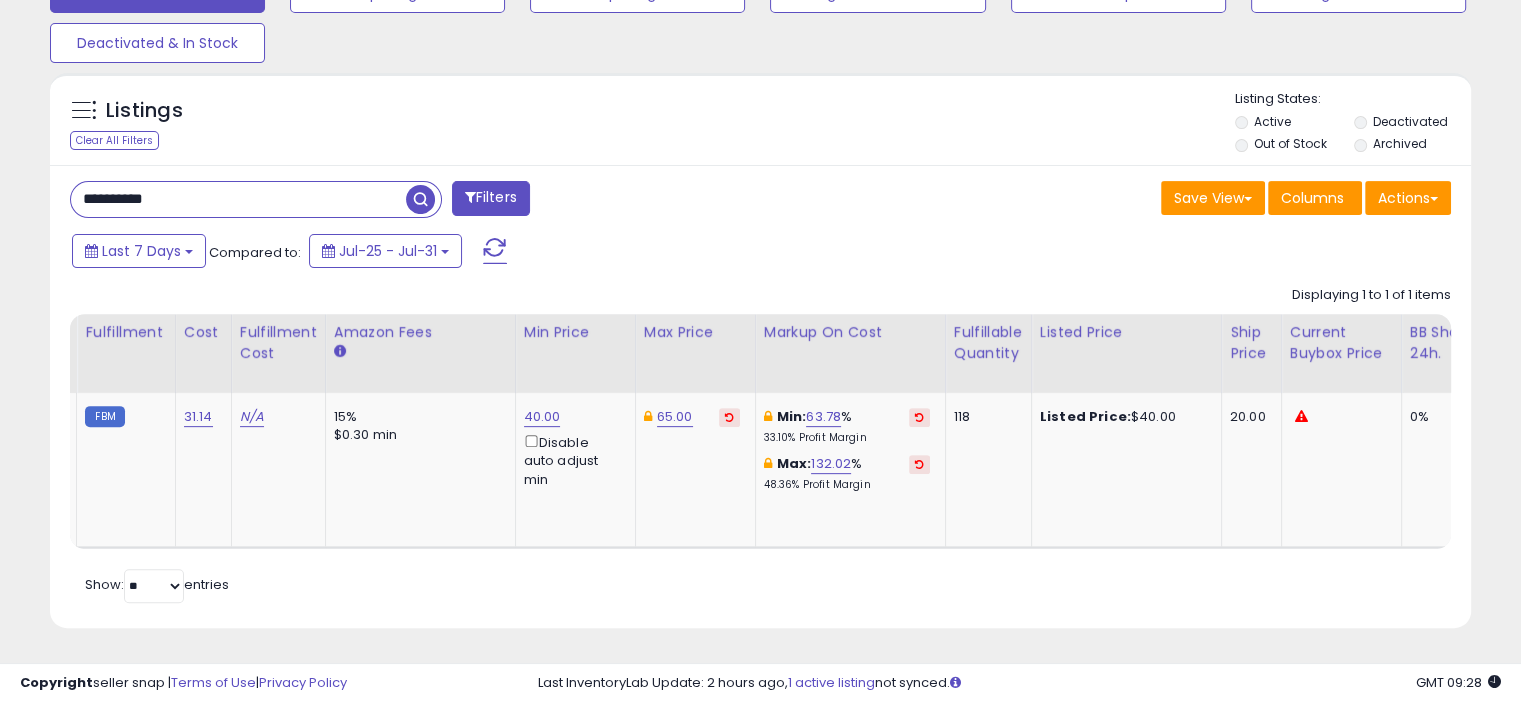 click at bounding box center (420, 199) 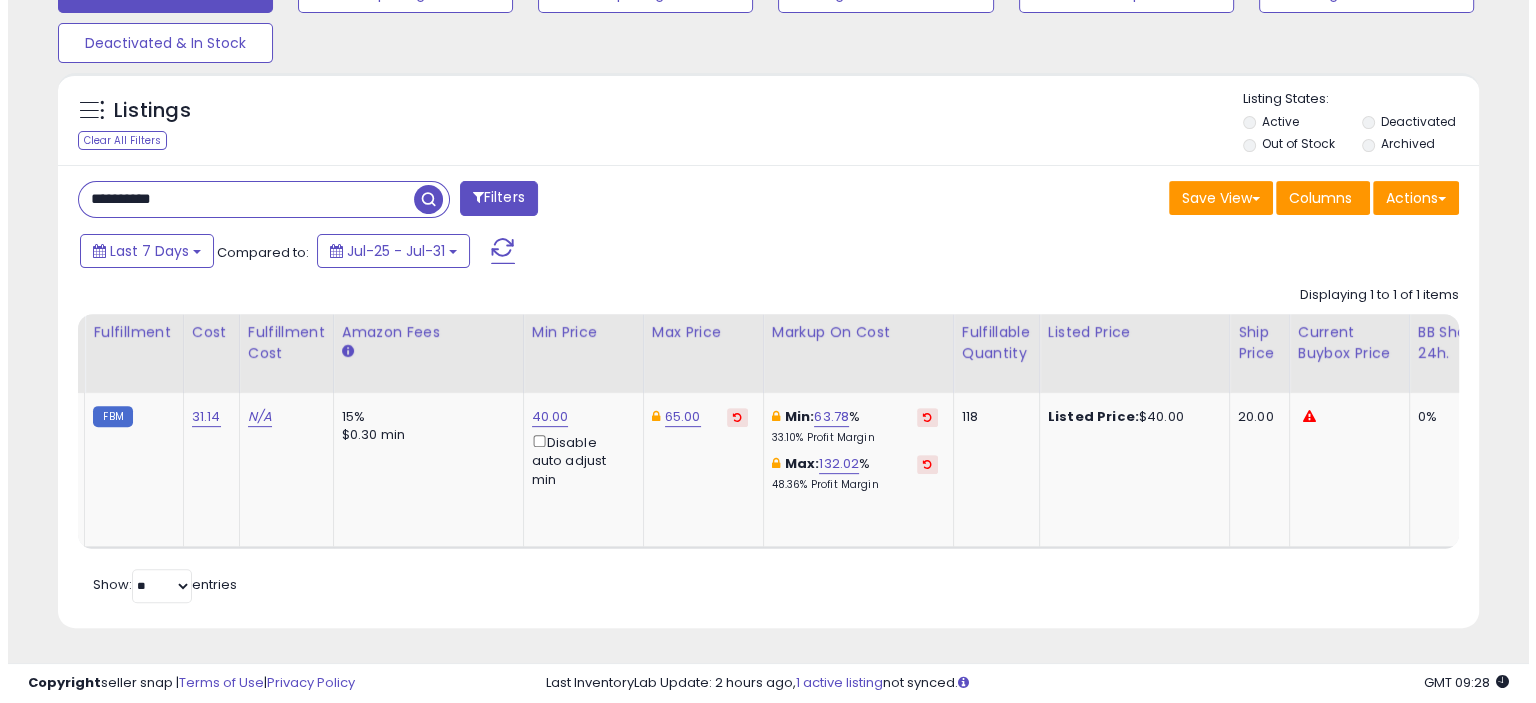 scroll, scrollTop: 516, scrollLeft: 0, axis: vertical 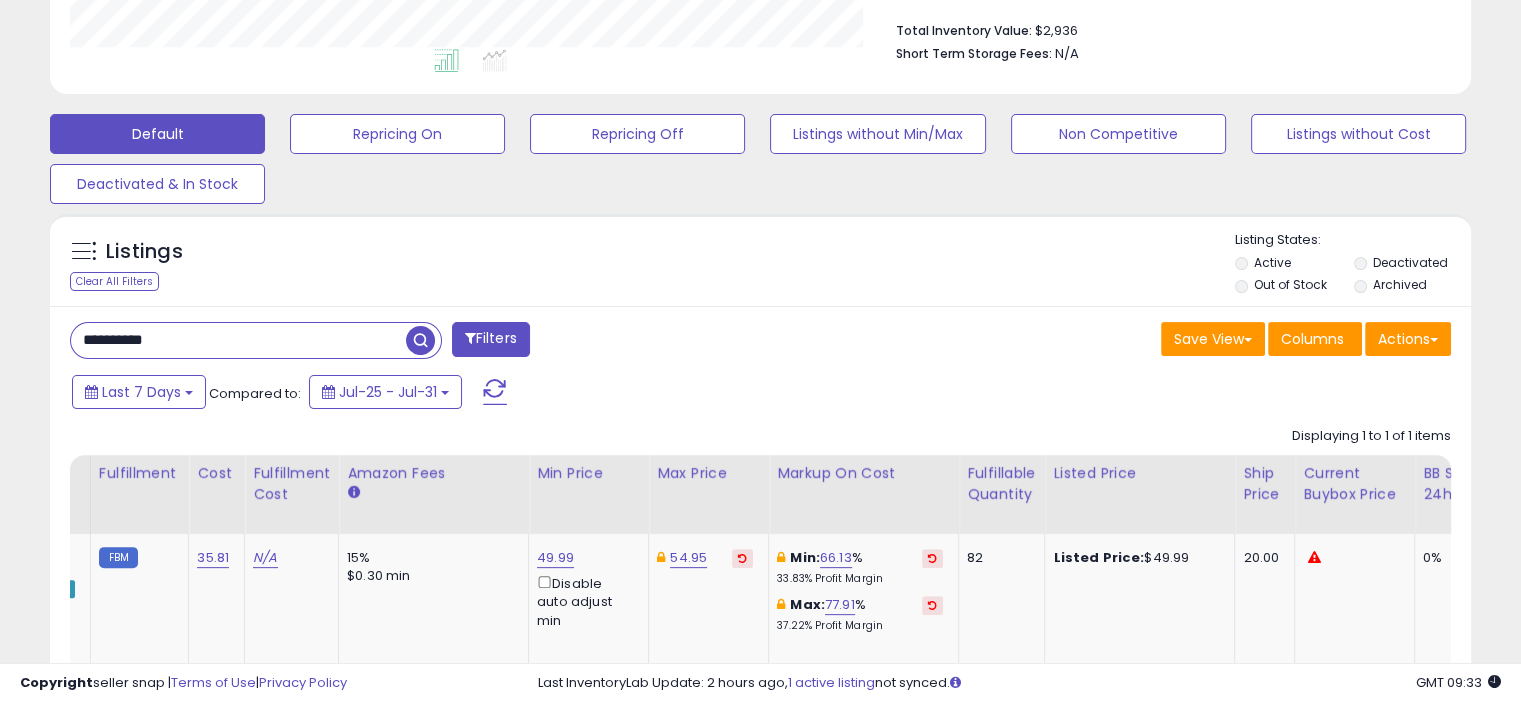 click on "**********" at bounding box center [238, 340] 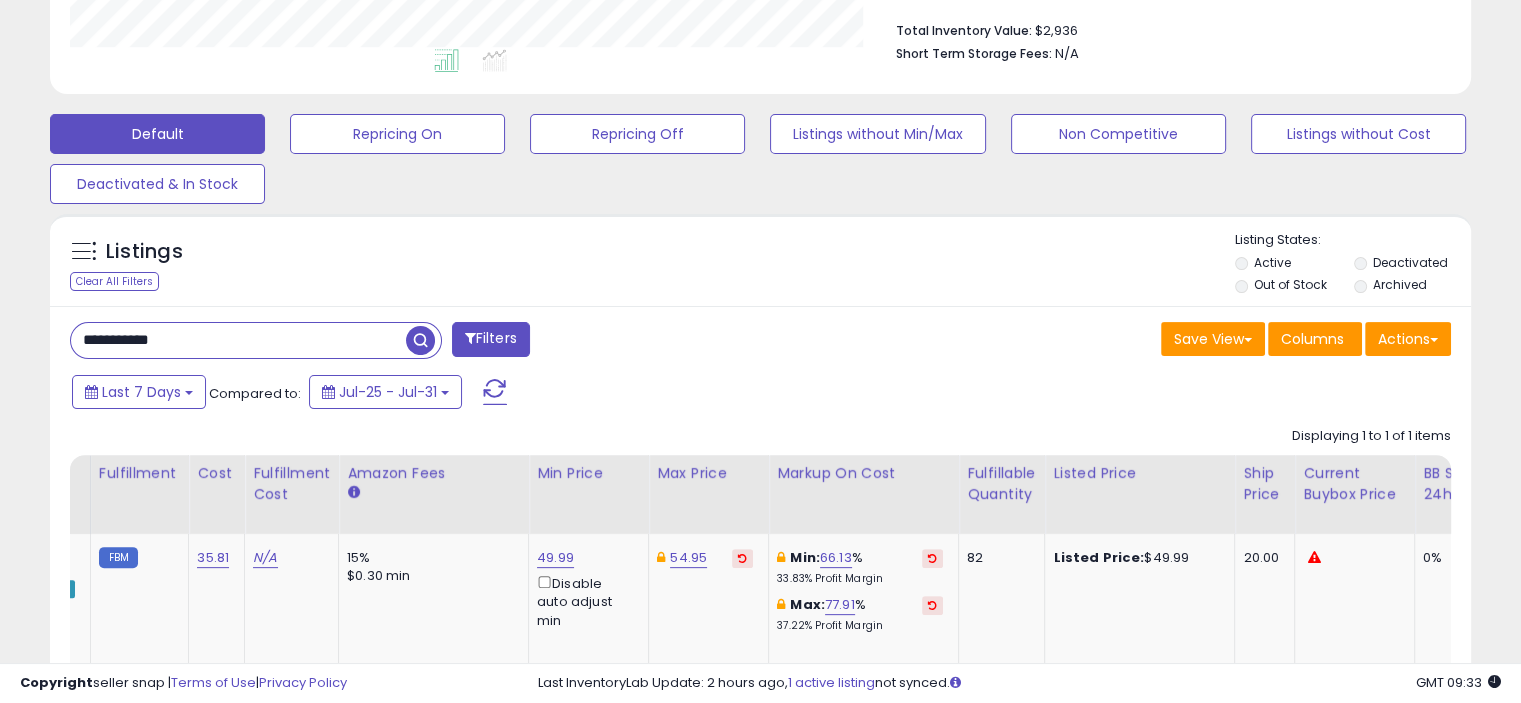 type on "**********" 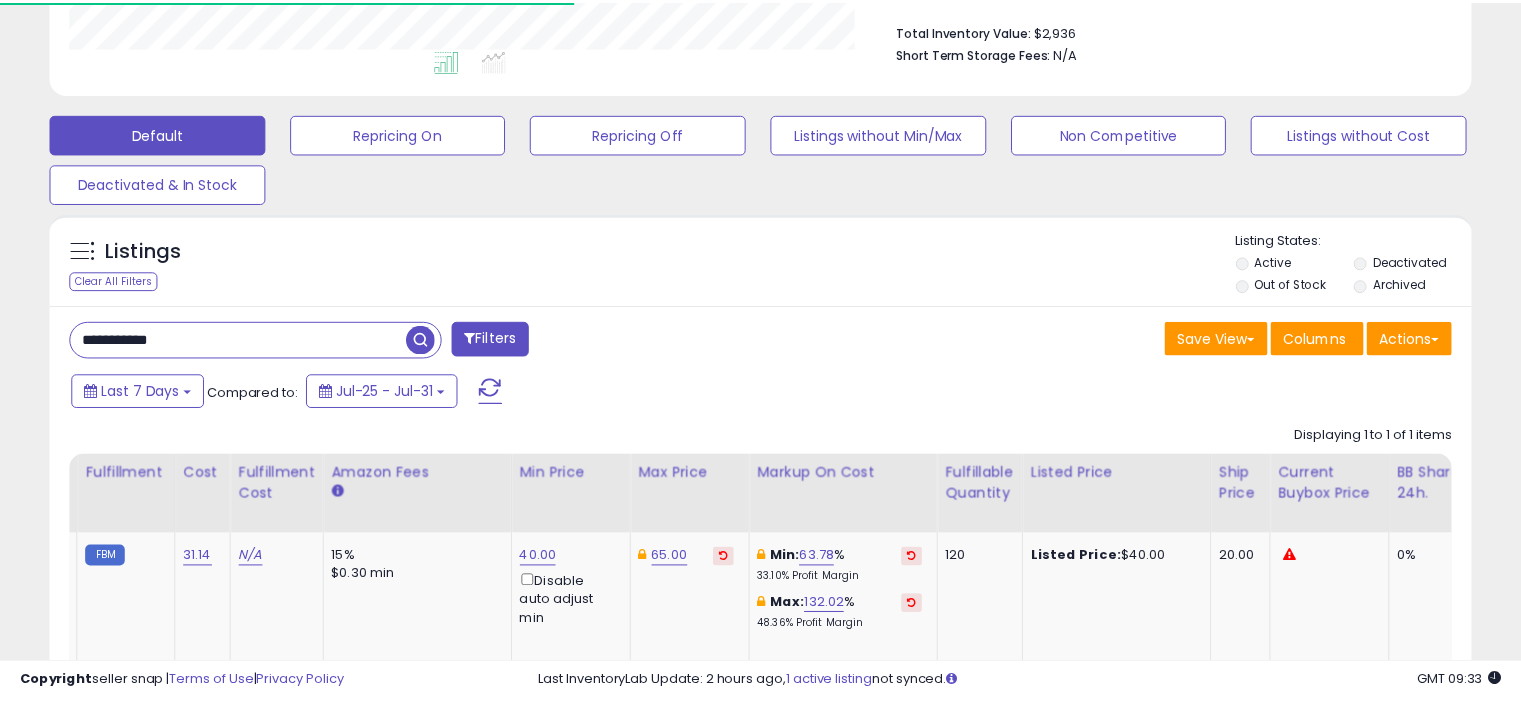 scroll, scrollTop: 409, scrollLeft: 822, axis: both 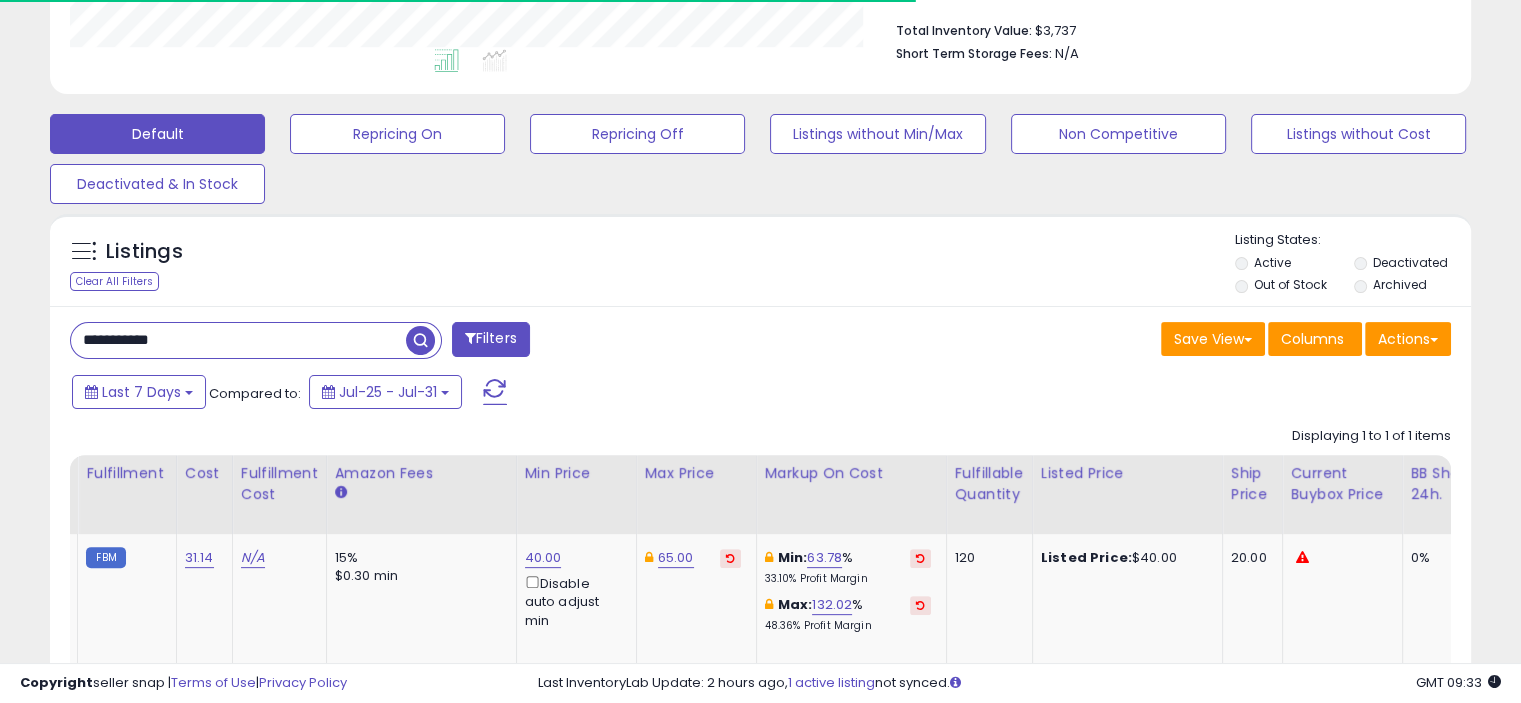 type 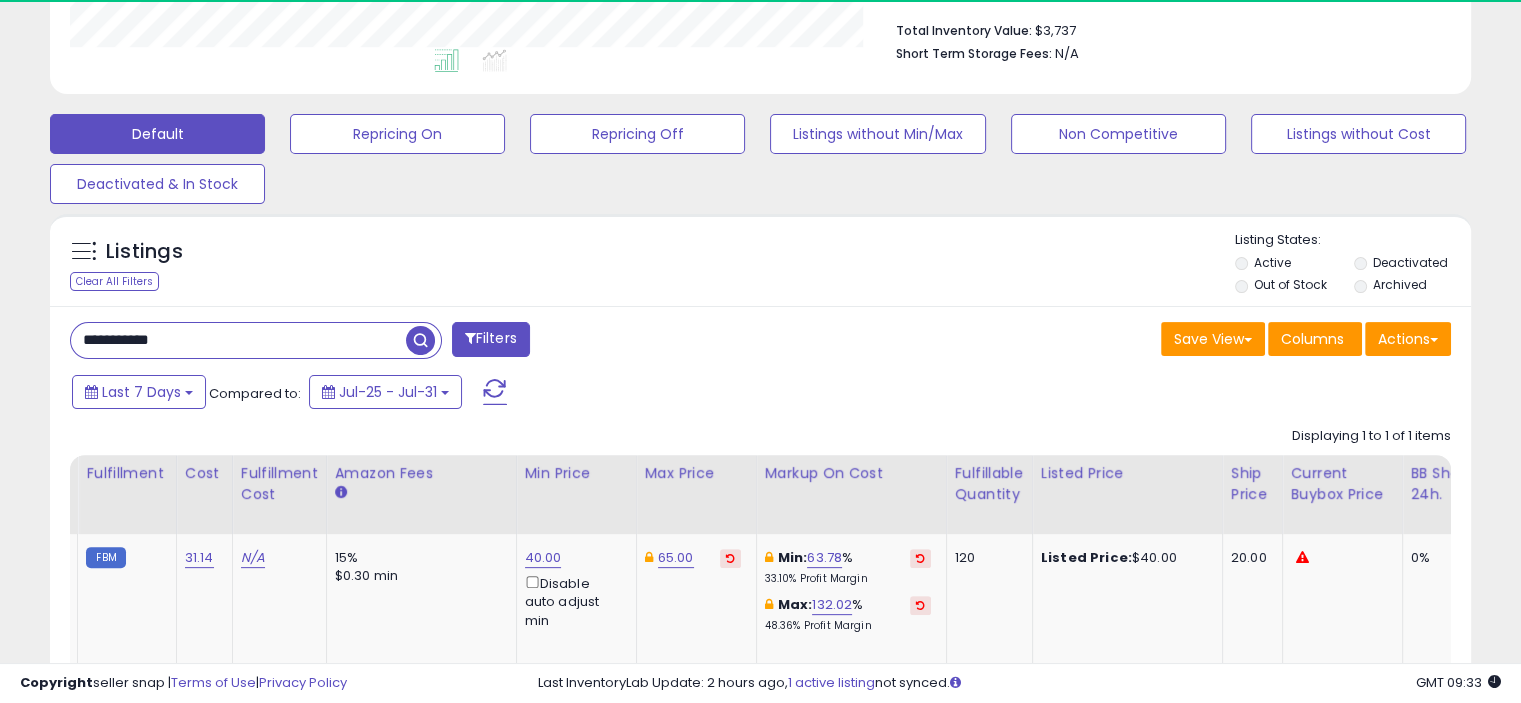 scroll, scrollTop: 999589, scrollLeft: 999176, axis: both 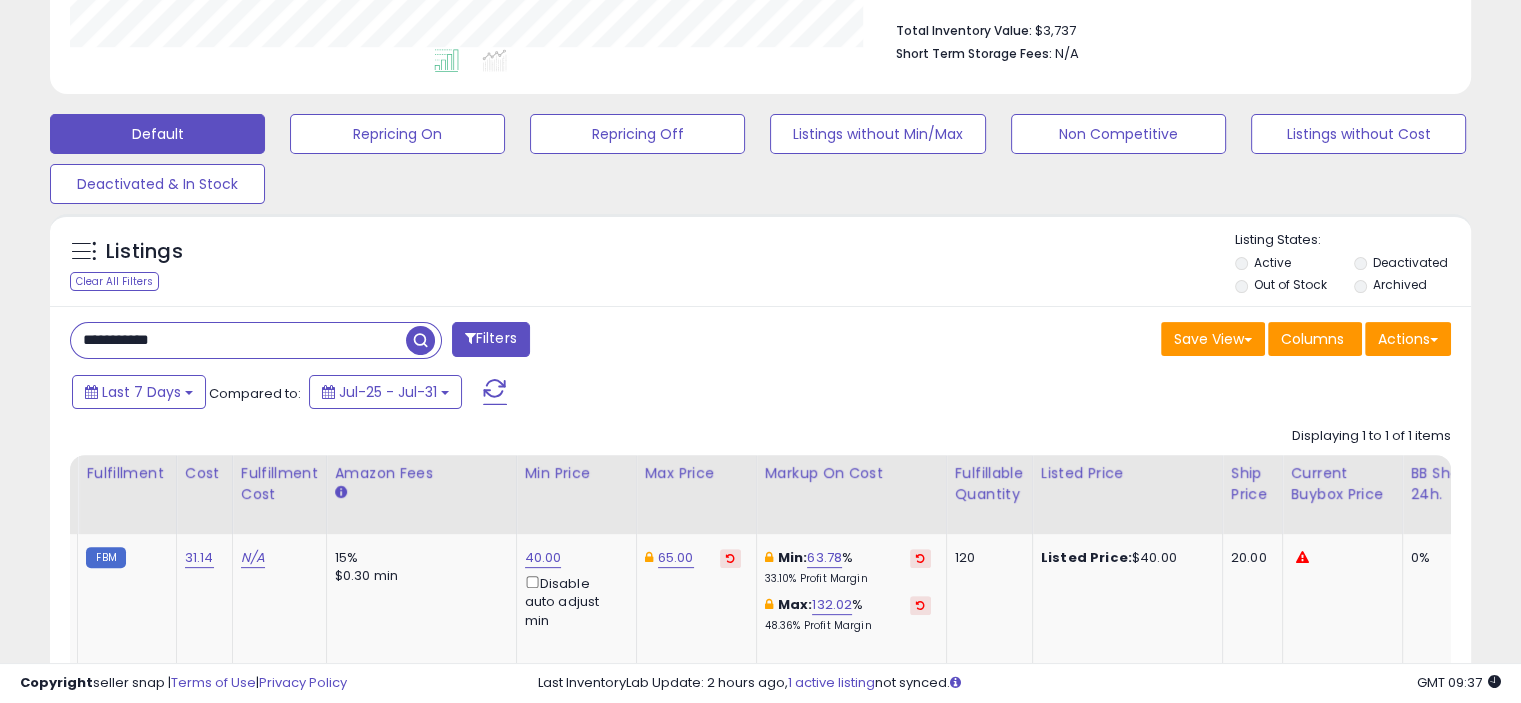 click on "**********" at bounding box center [238, 340] 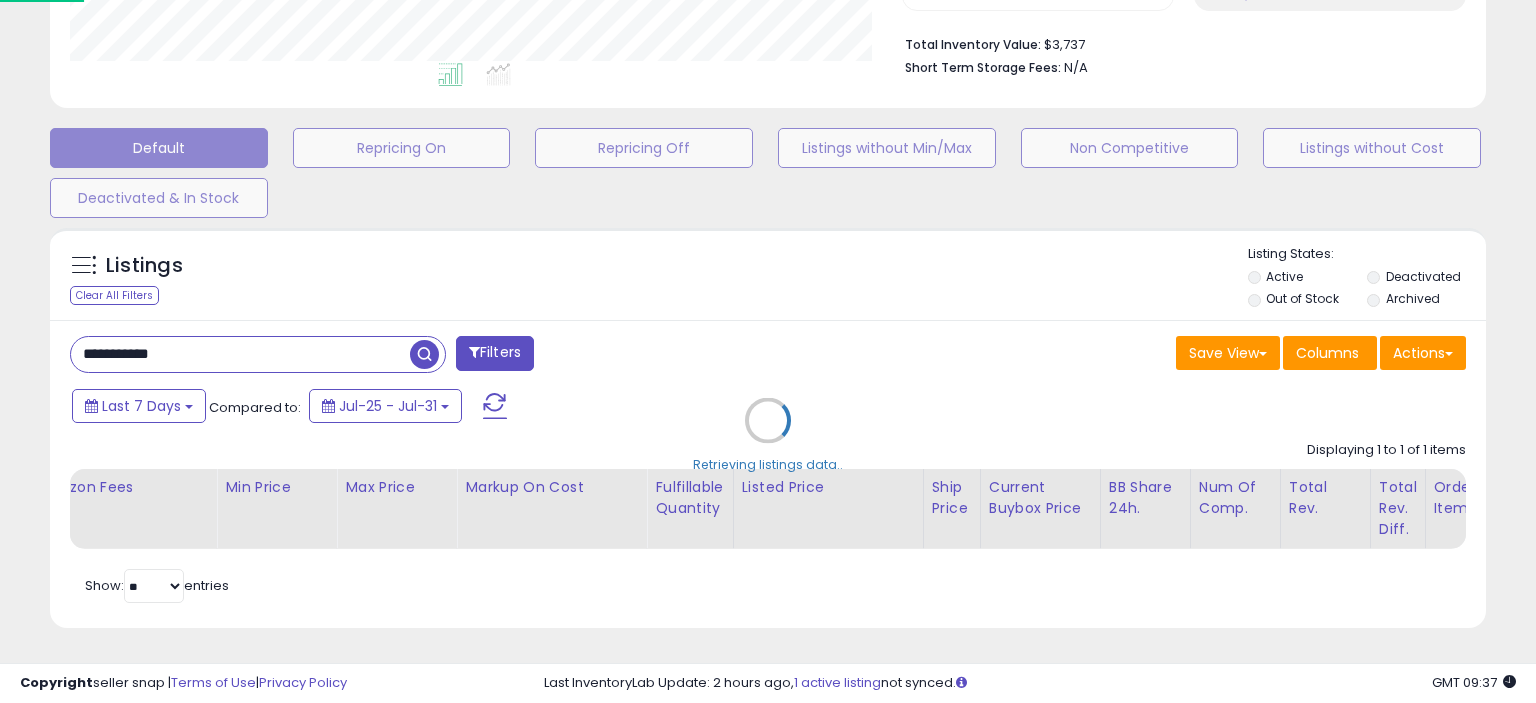 scroll, scrollTop: 999589, scrollLeft: 999168, axis: both 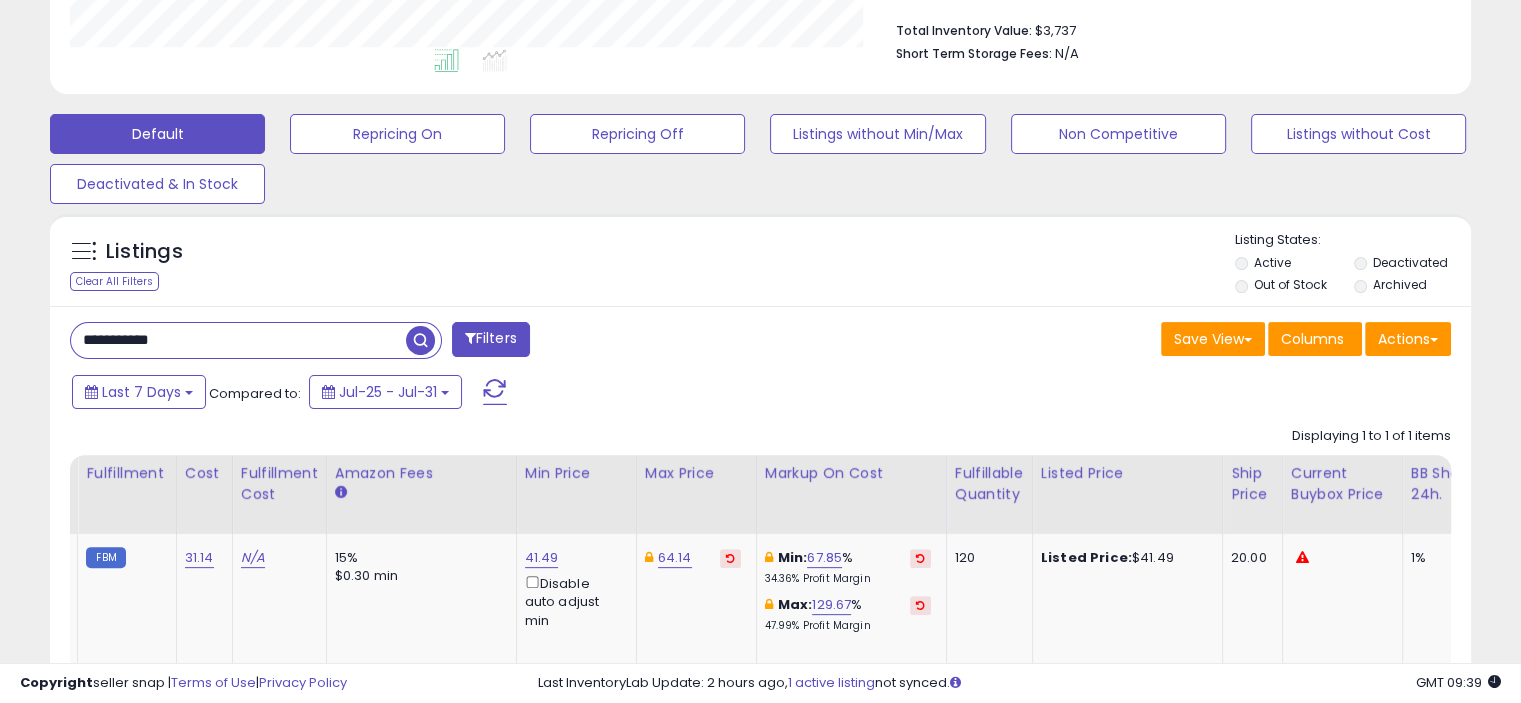 click on "**********" at bounding box center (238, 340) 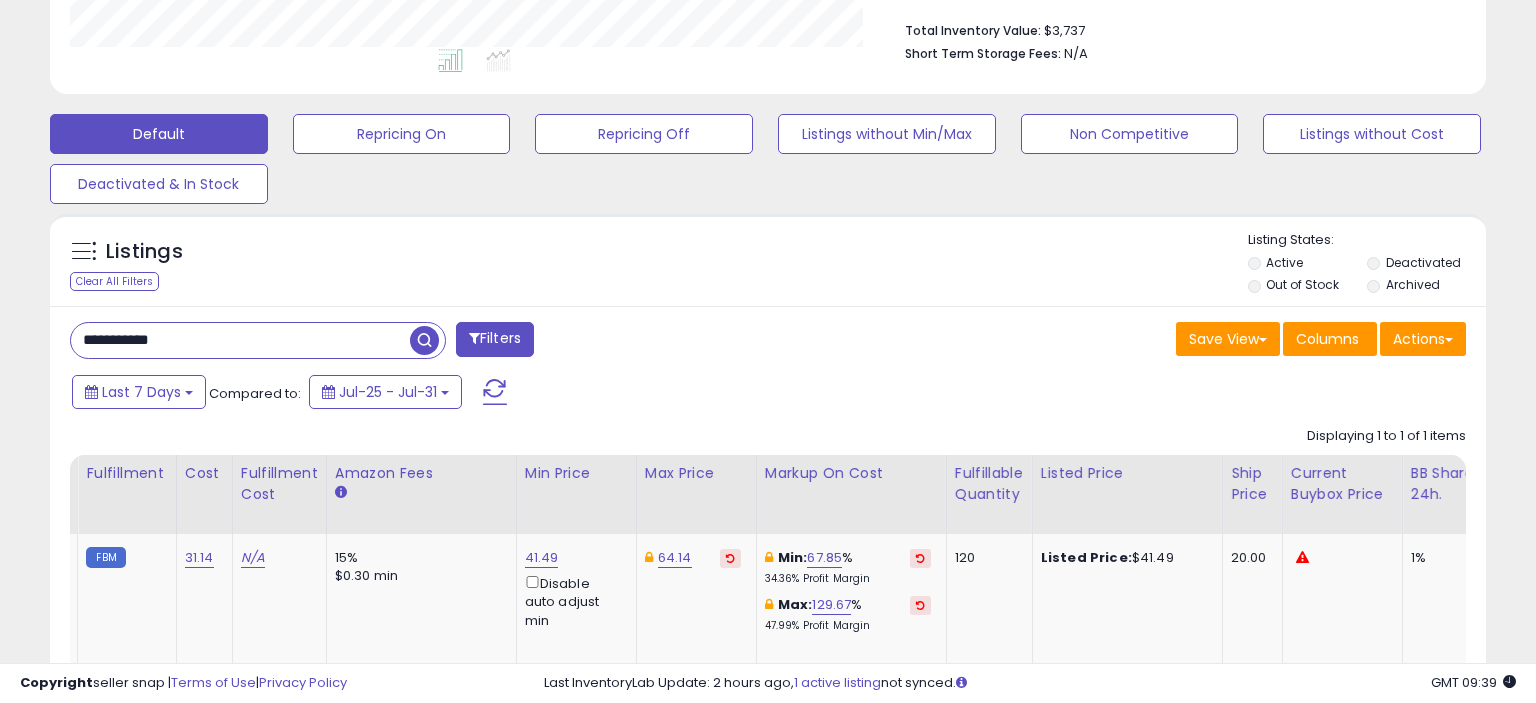 scroll, scrollTop: 999589, scrollLeft: 999168, axis: both 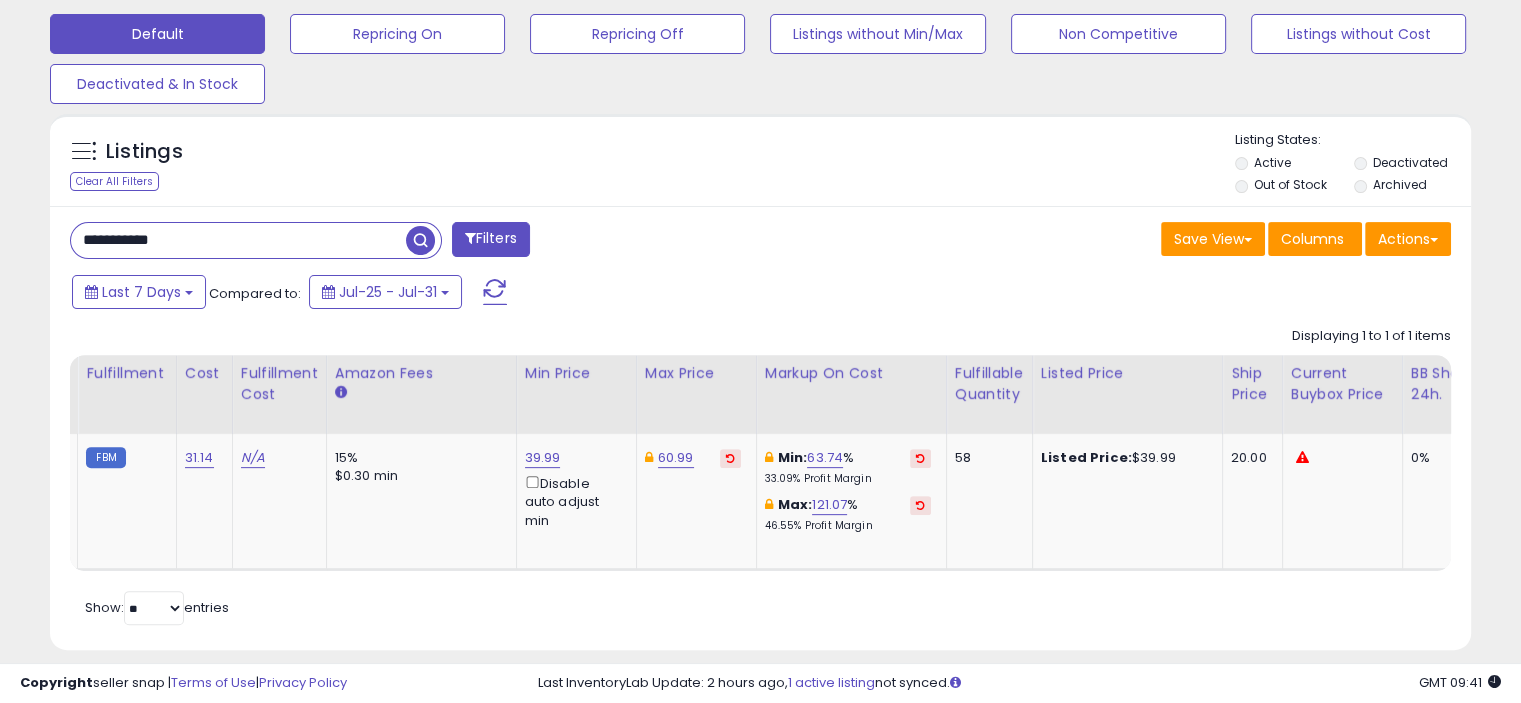 click on "**********" at bounding box center [238, 240] 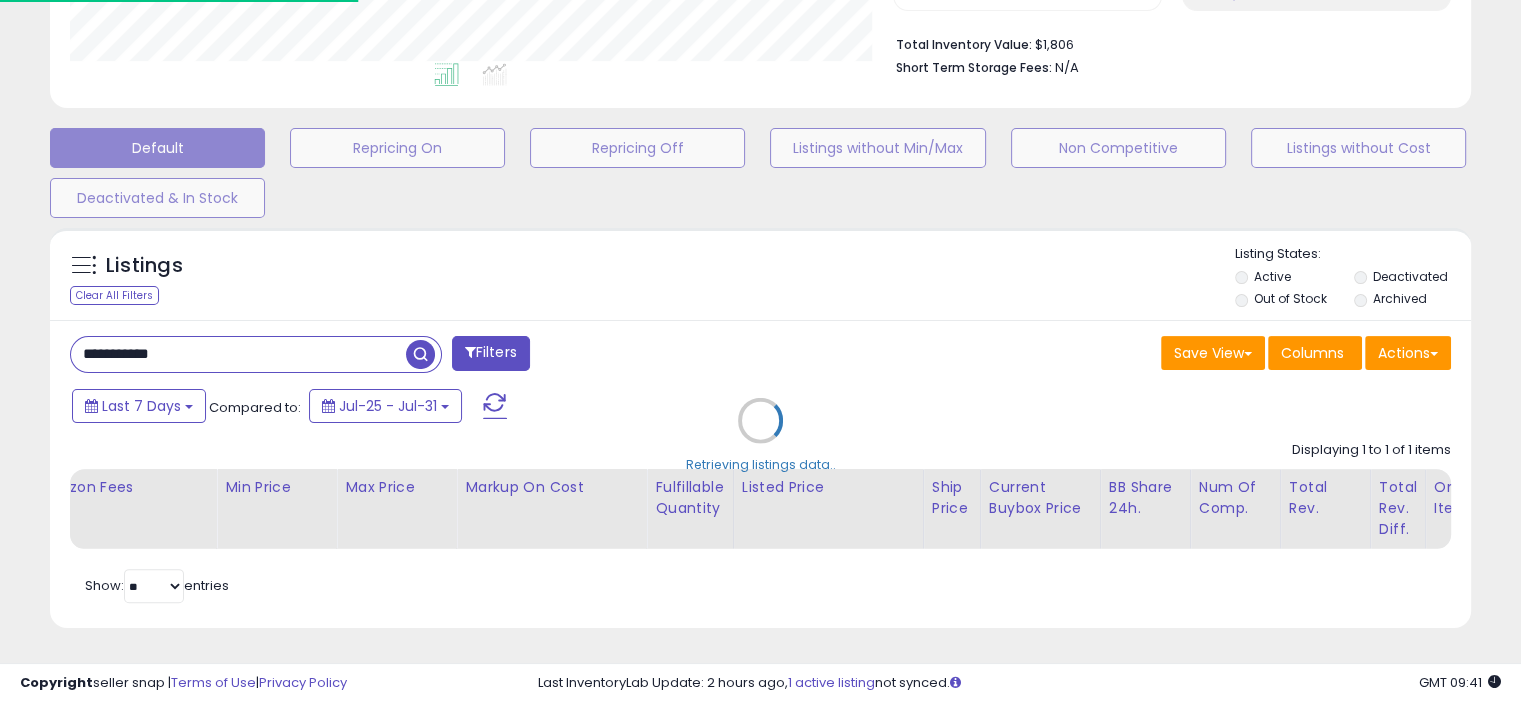 scroll, scrollTop: 999589, scrollLeft: 999168, axis: both 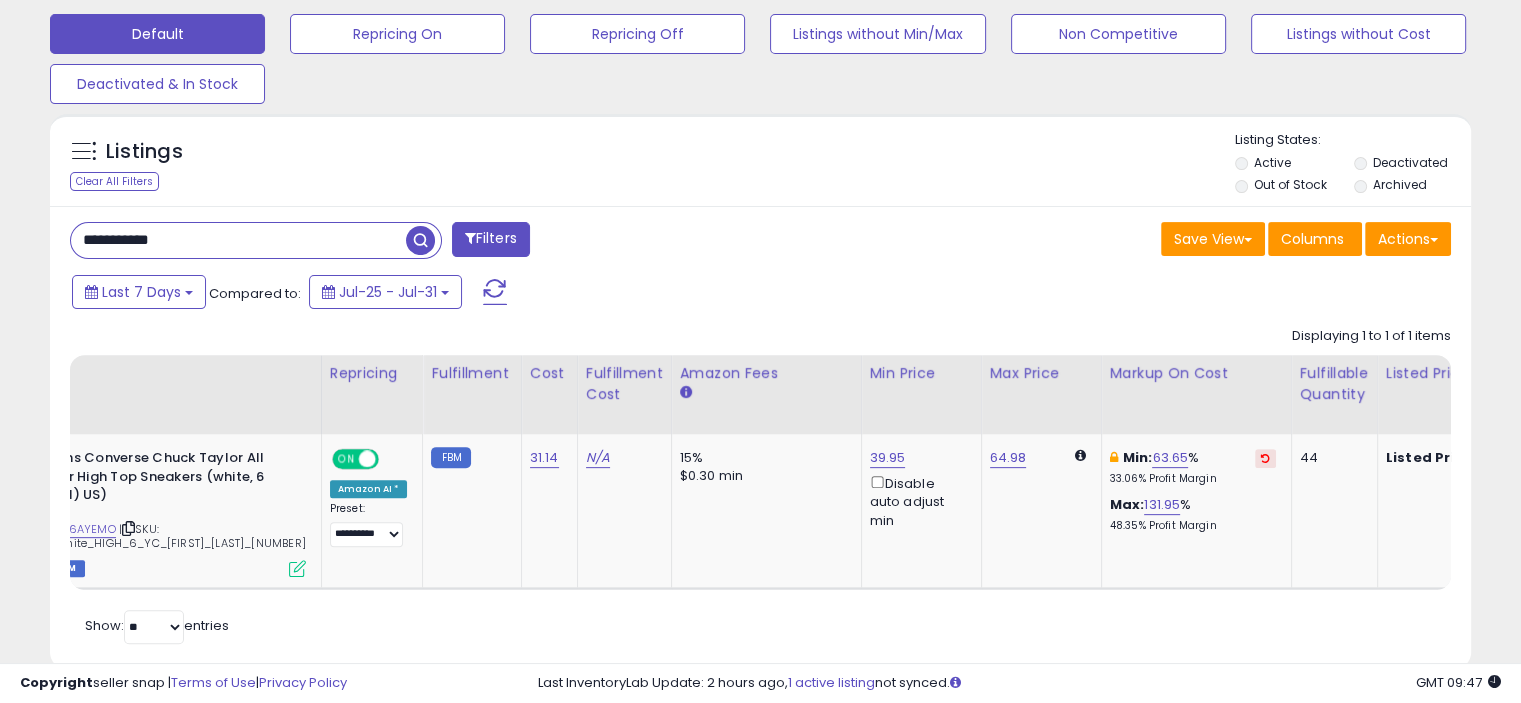 click on "**********" at bounding box center (238, 240) 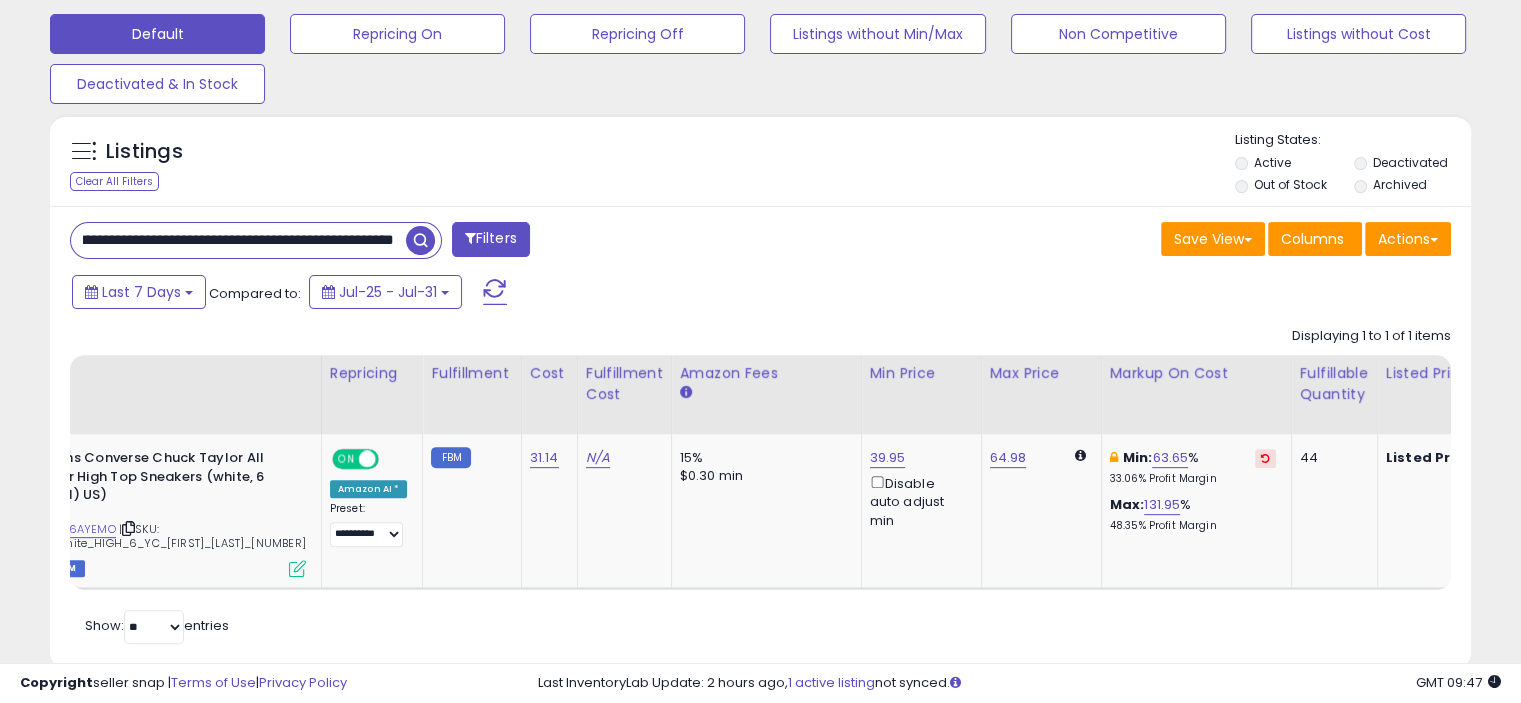 click on "**********" at bounding box center [238, 240] 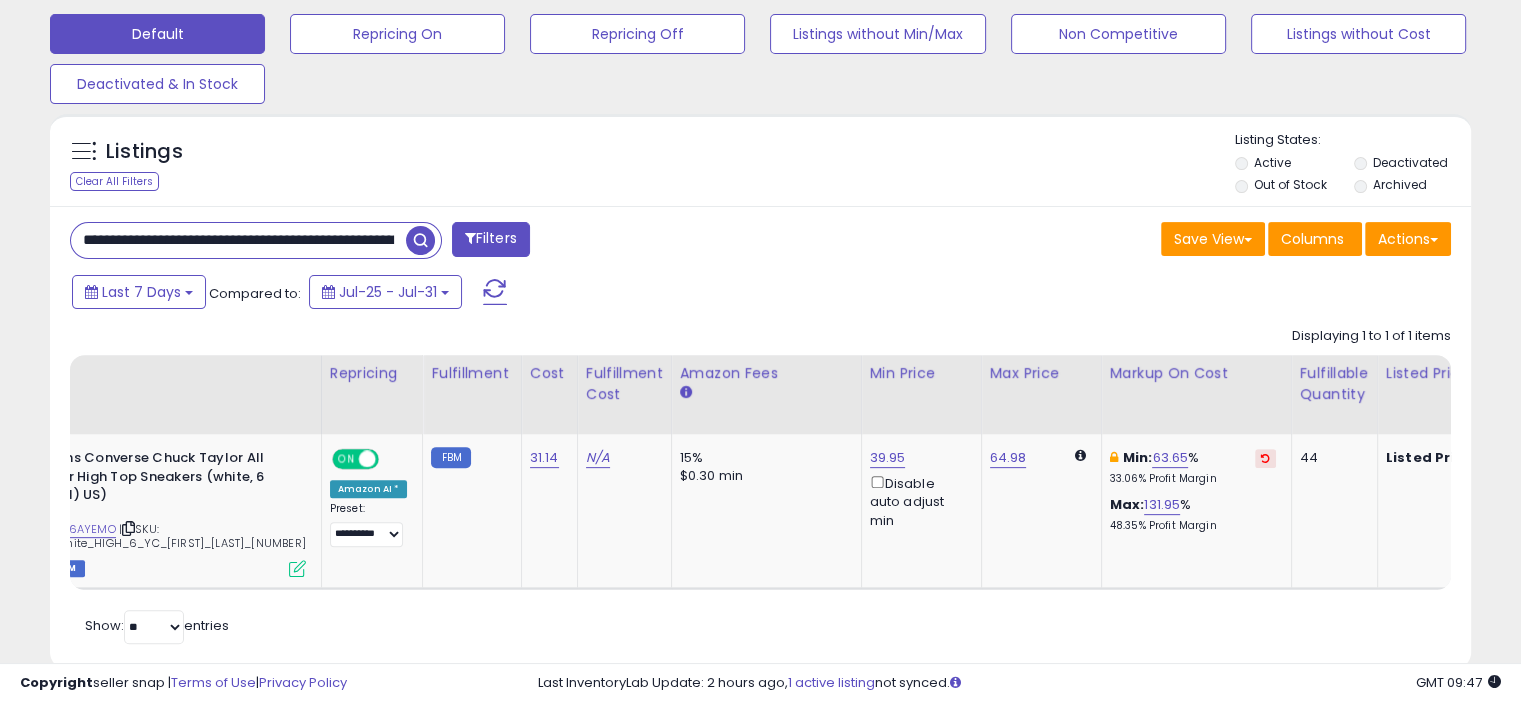 paste 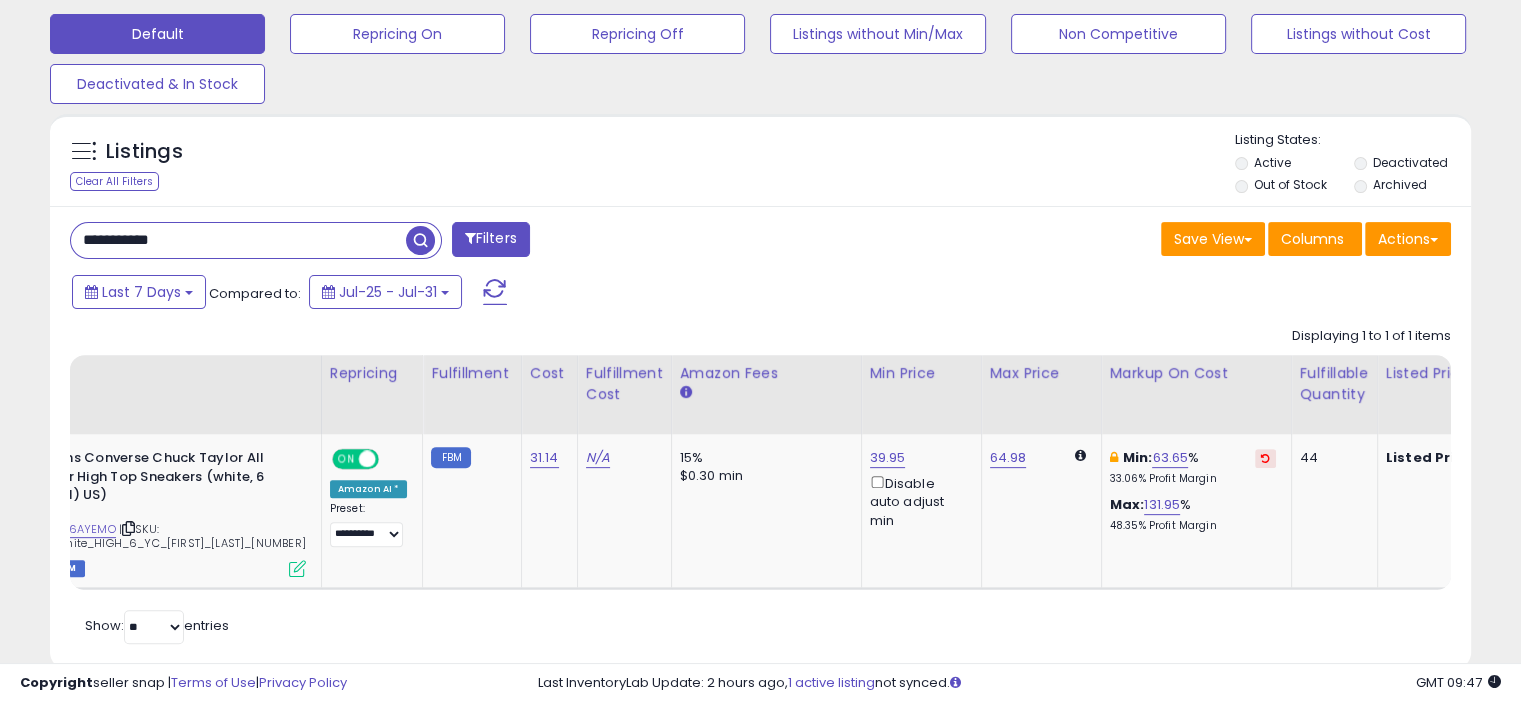 click at bounding box center (420, 240) 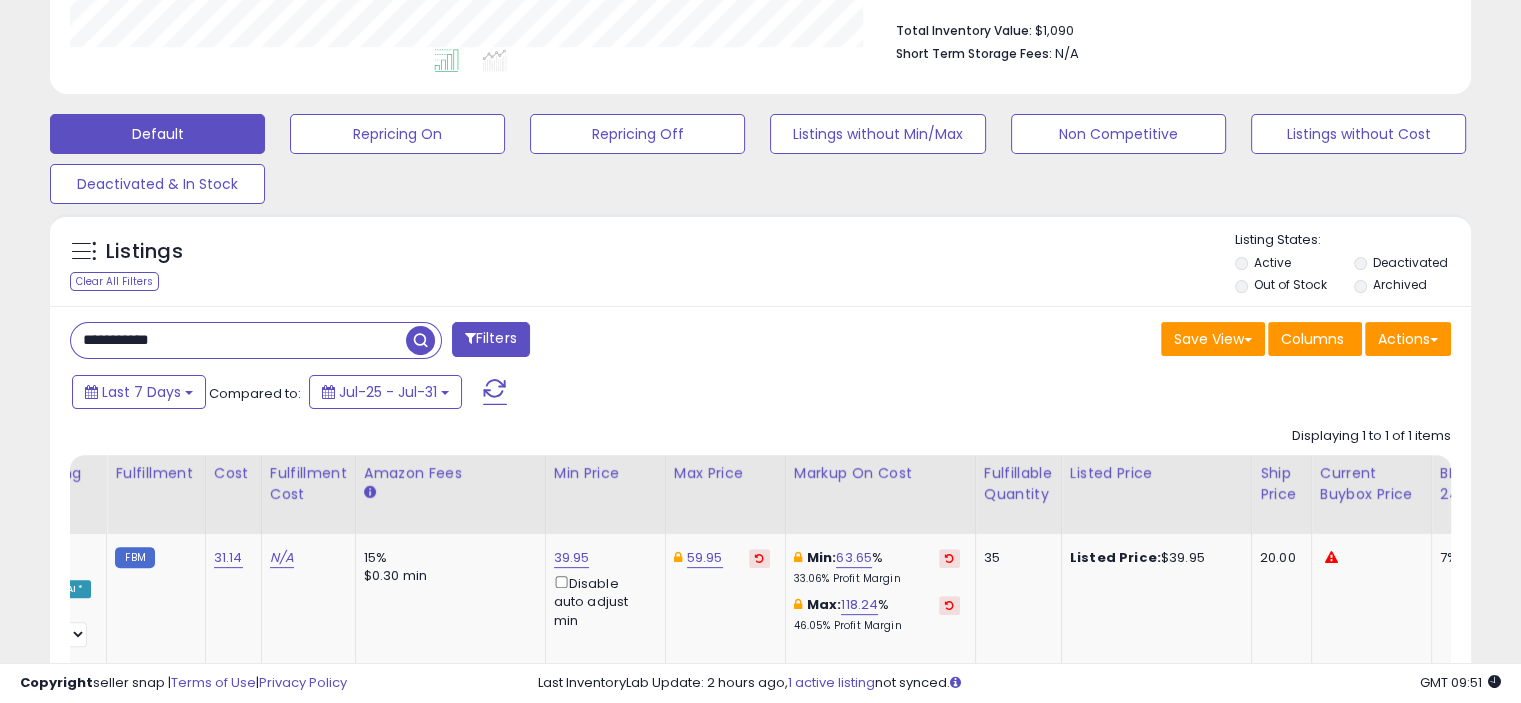 click on "**********" at bounding box center (238, 340) 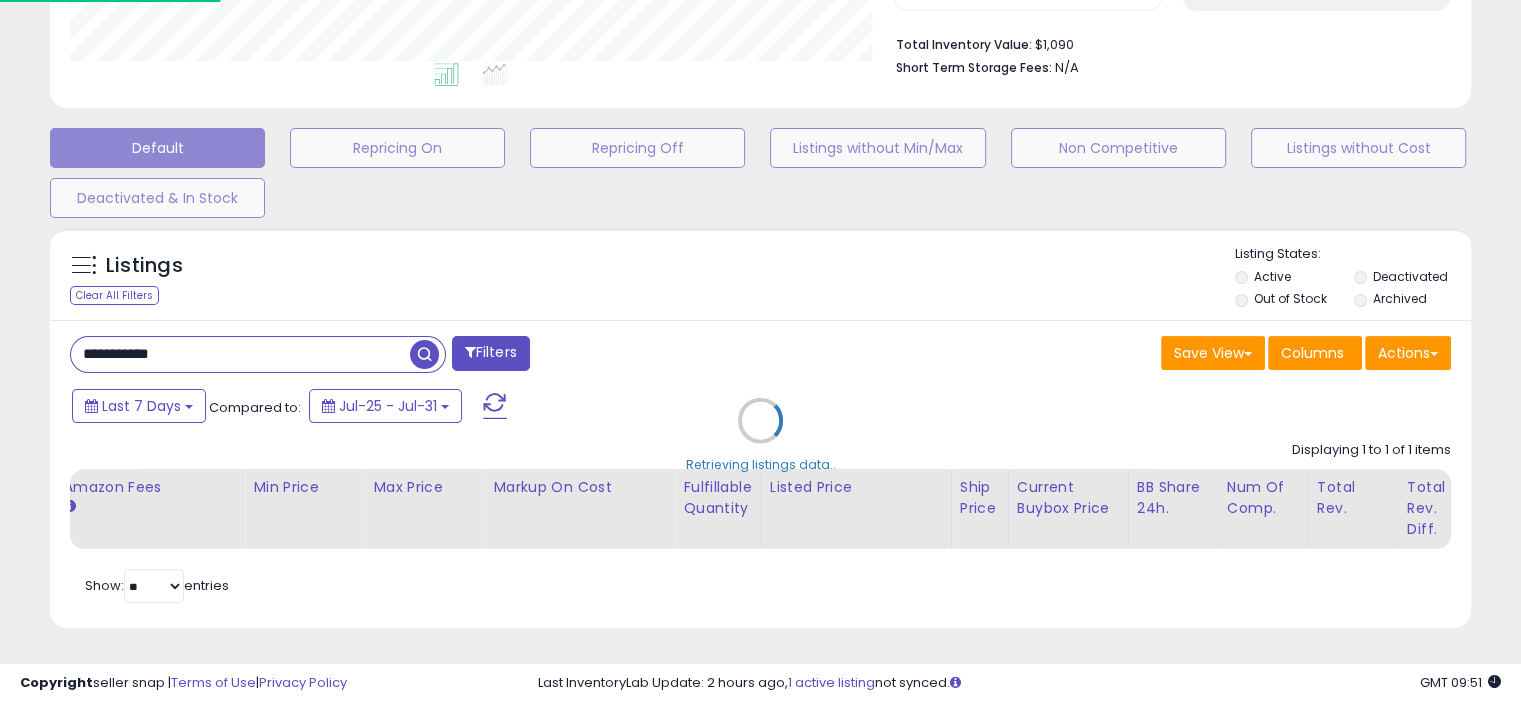 scroll, scrollTop: 999589, scrollLeft: 999168, axis: both 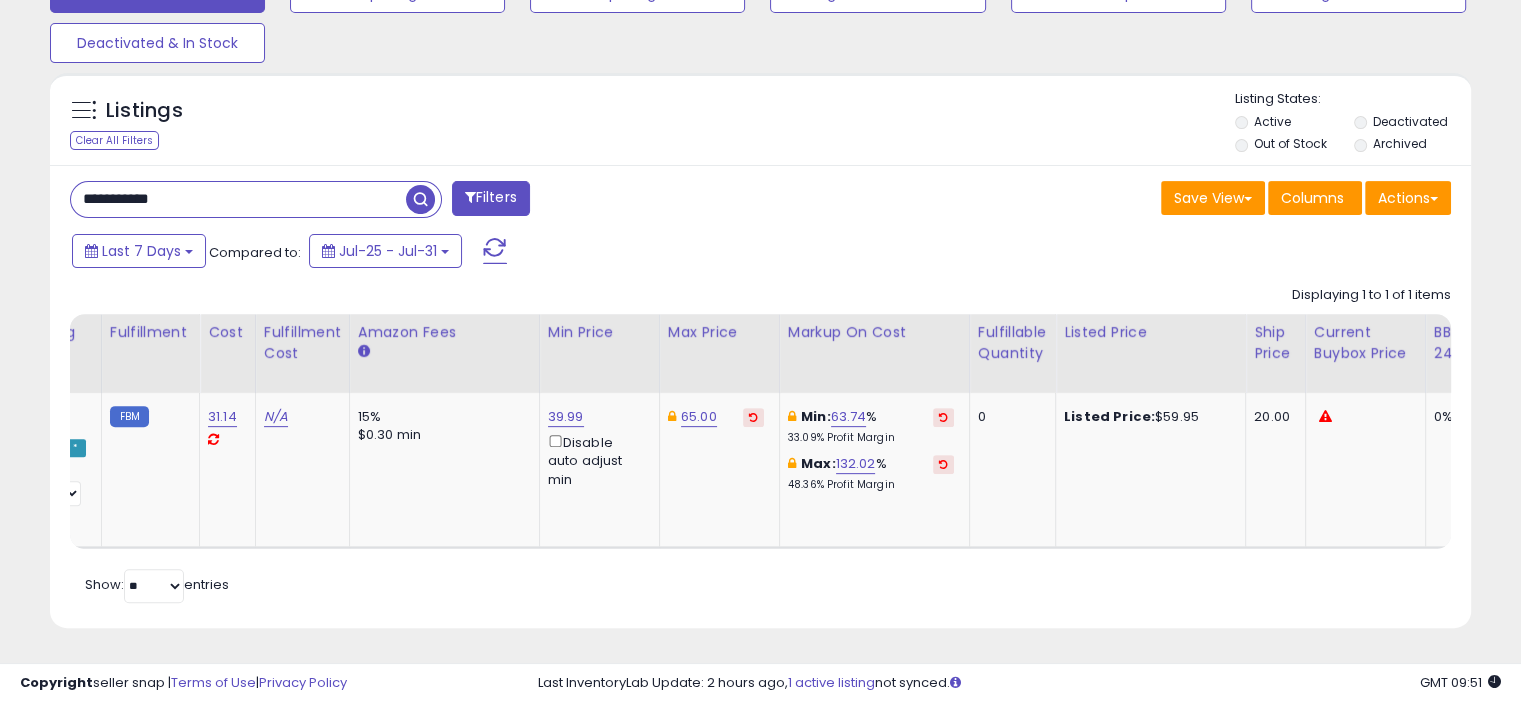 click on "**********" at bounding box center [238, 199] 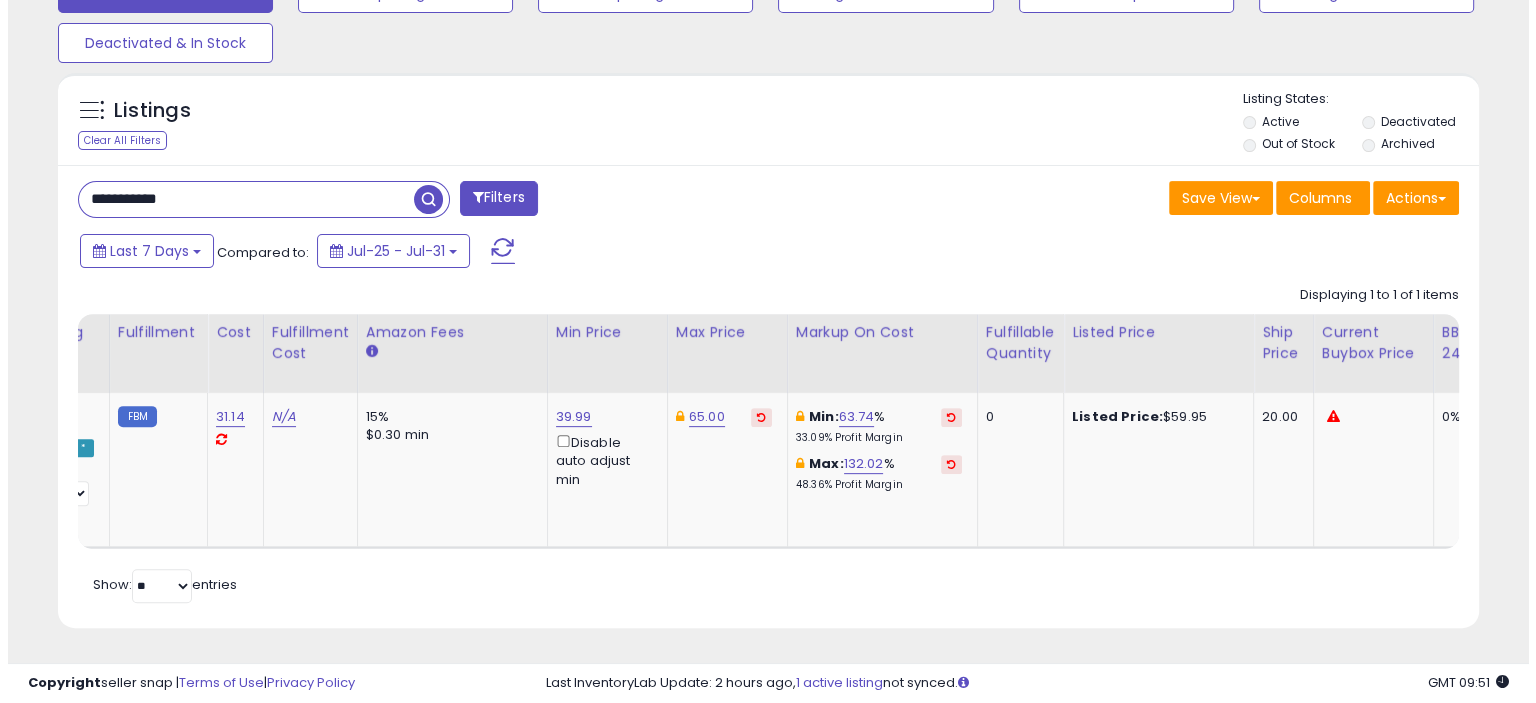 scroll, scrollTop: 516, scrollLeft: 0, axis: vertical 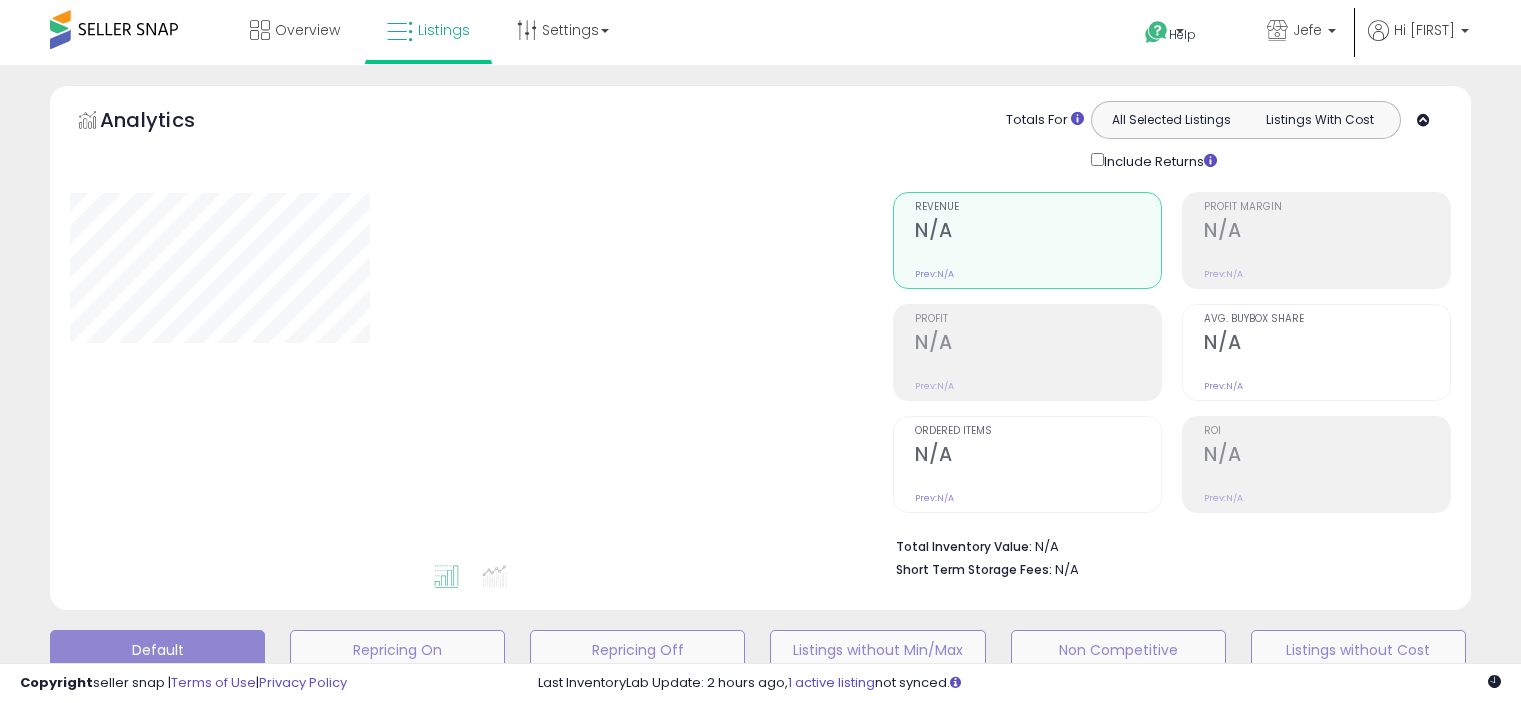 type on "**********" 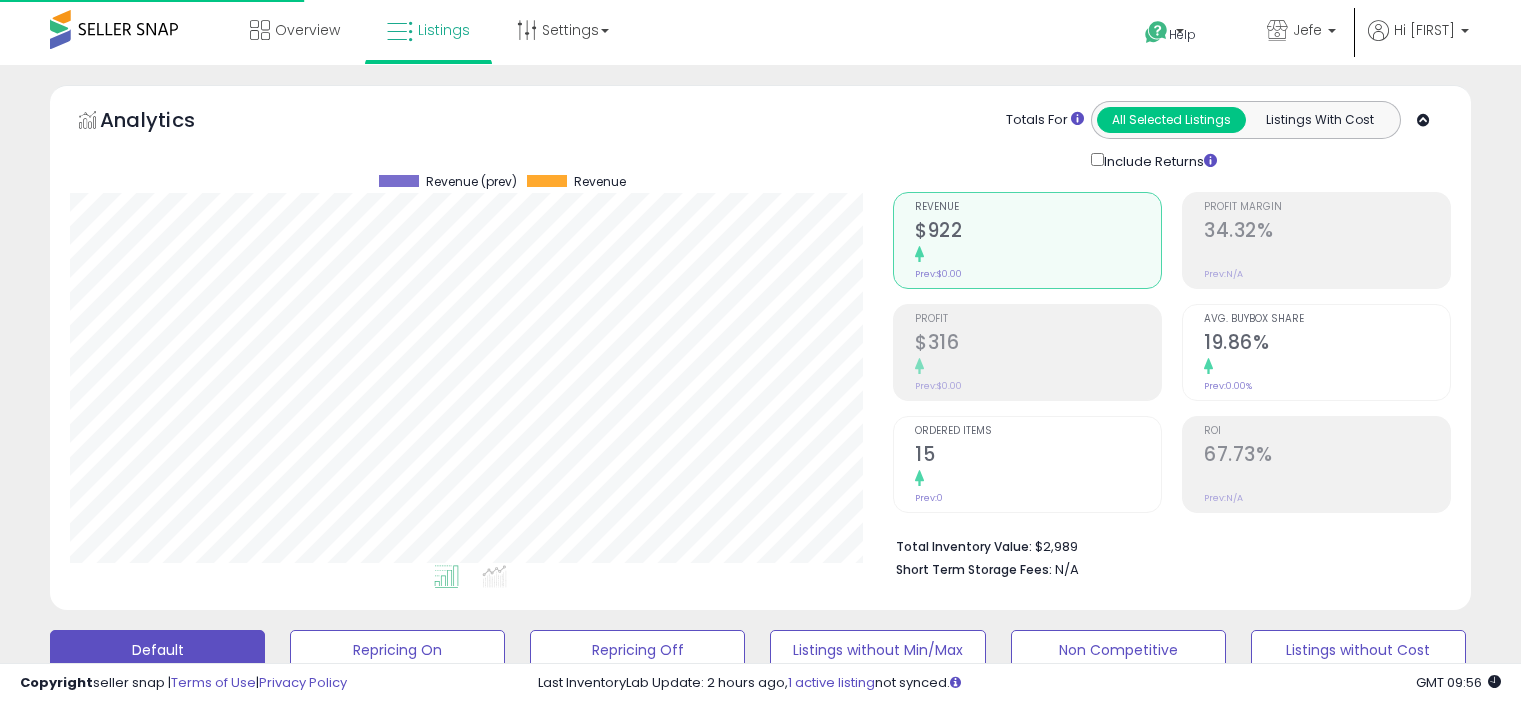 scroll, scrollTop: 0, scrollLeft: 0, axis: both 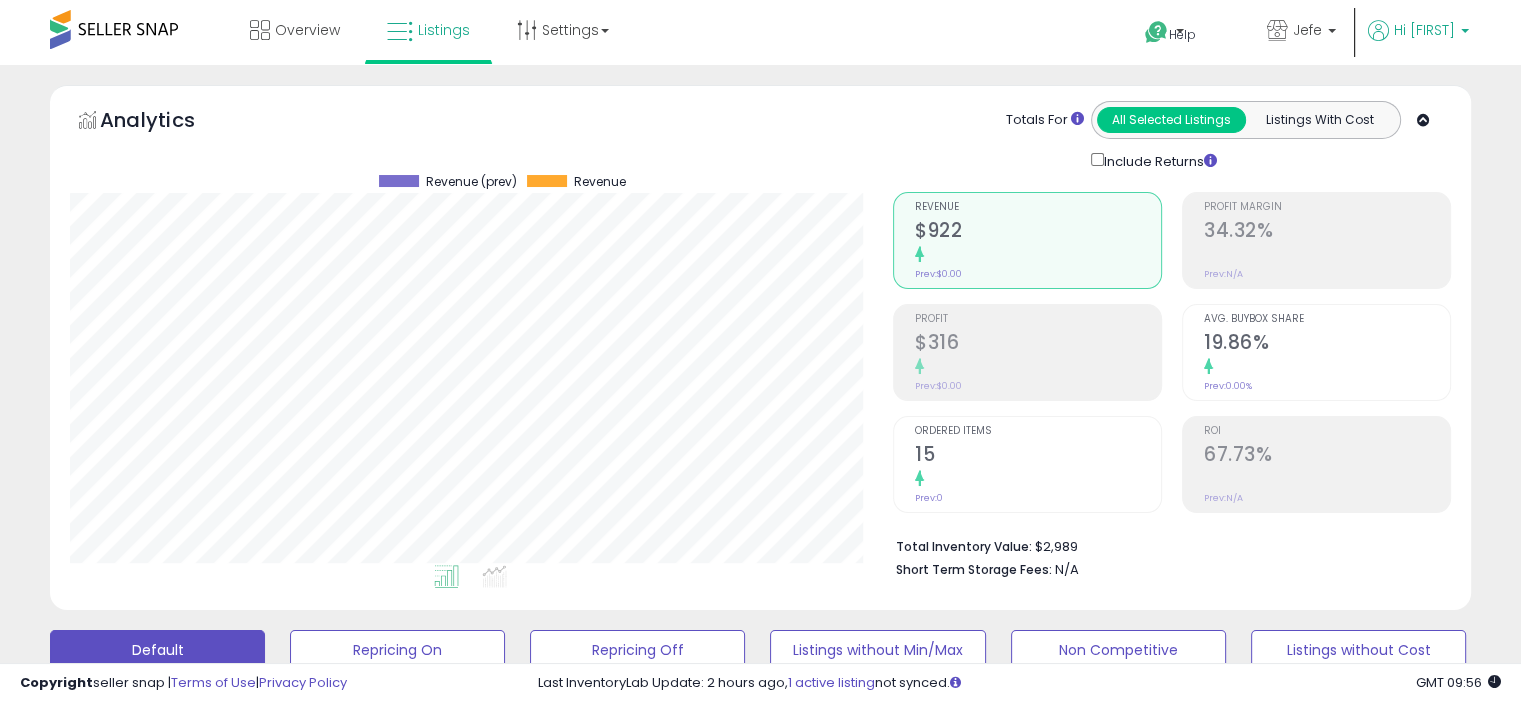click on "Hi [FIRST]" at bounding box center [1424, 30] 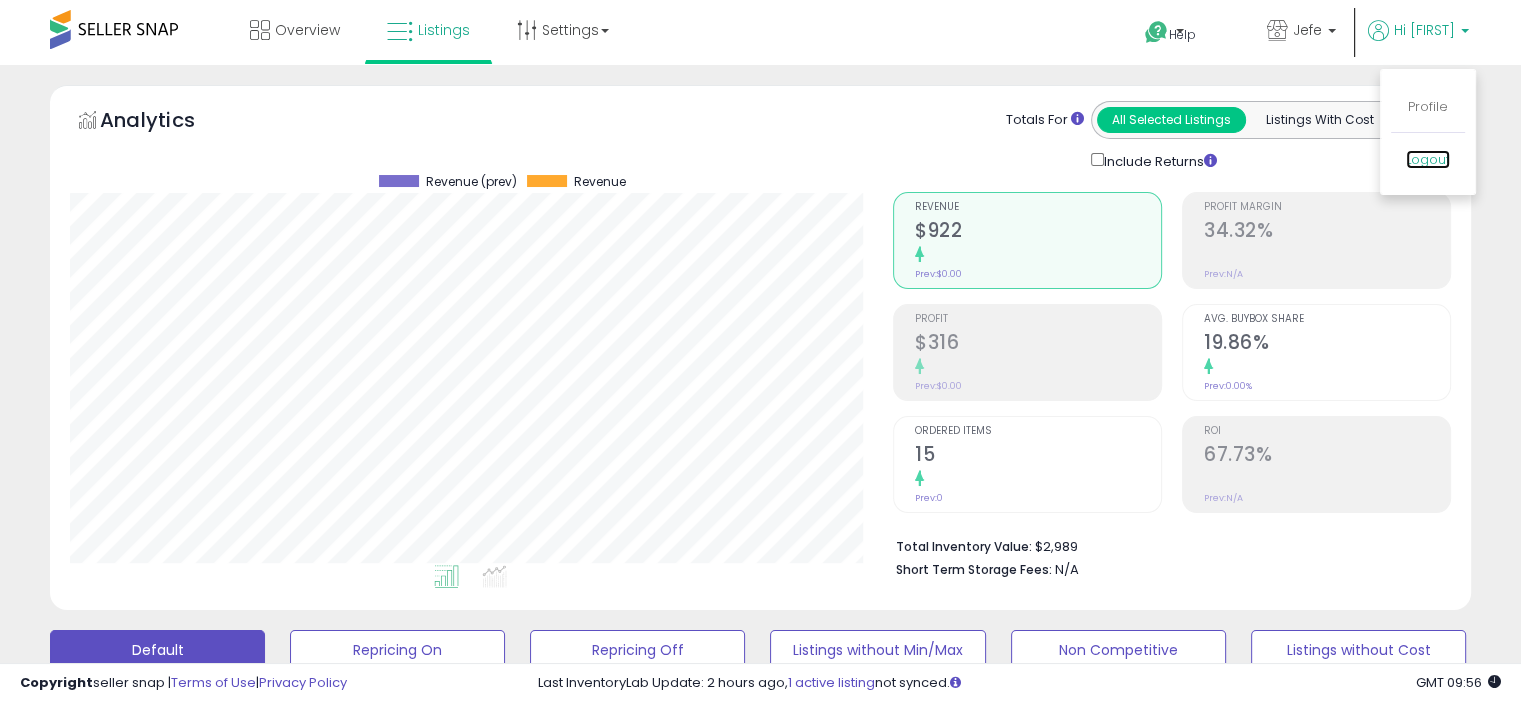 click on "Logout" at bounding box center [1428, 159] 